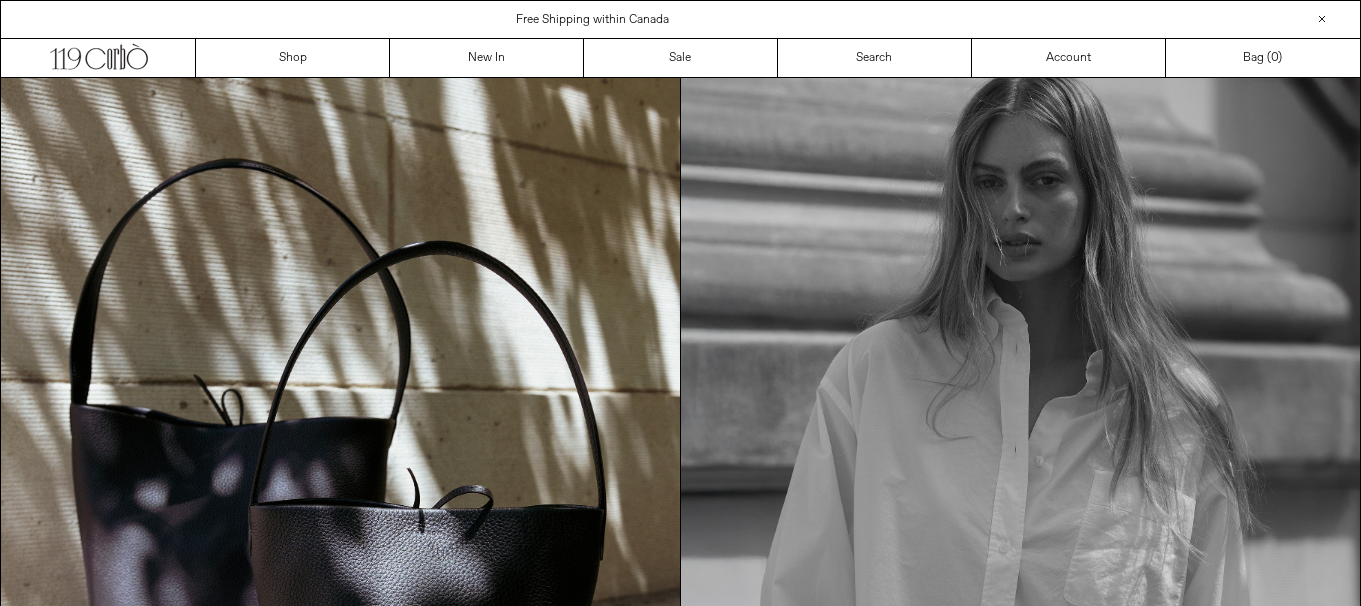 scroll, scrollTop: 0, scrollLeft: 0, axis: both 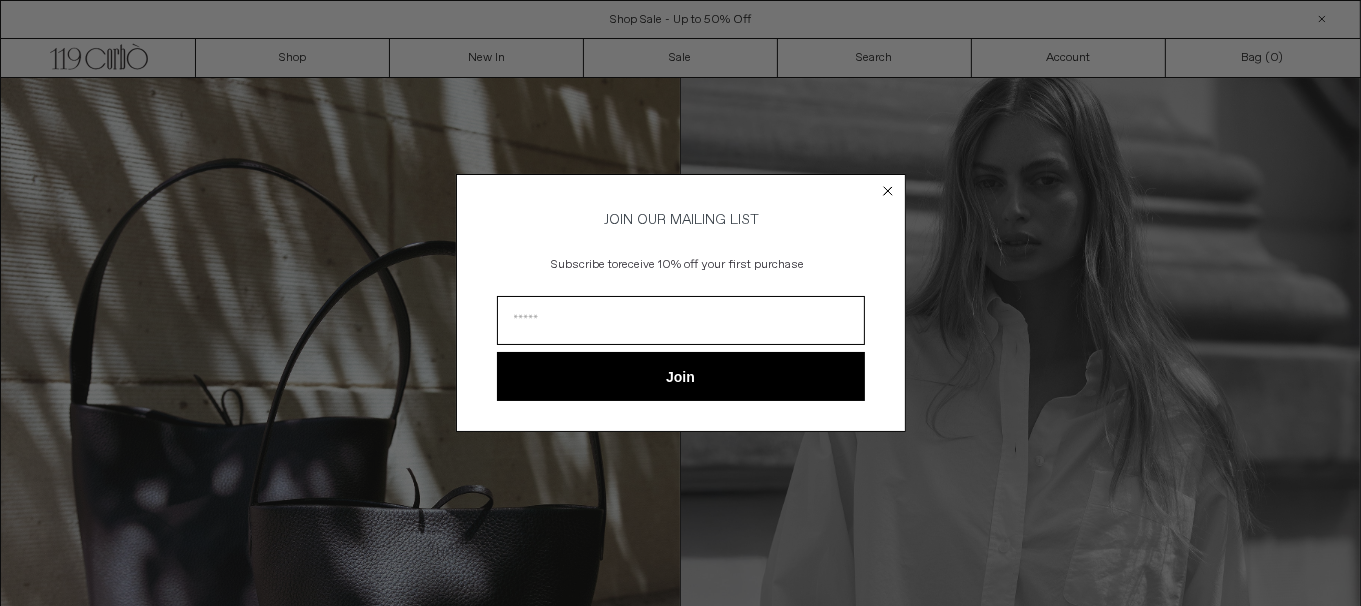 click 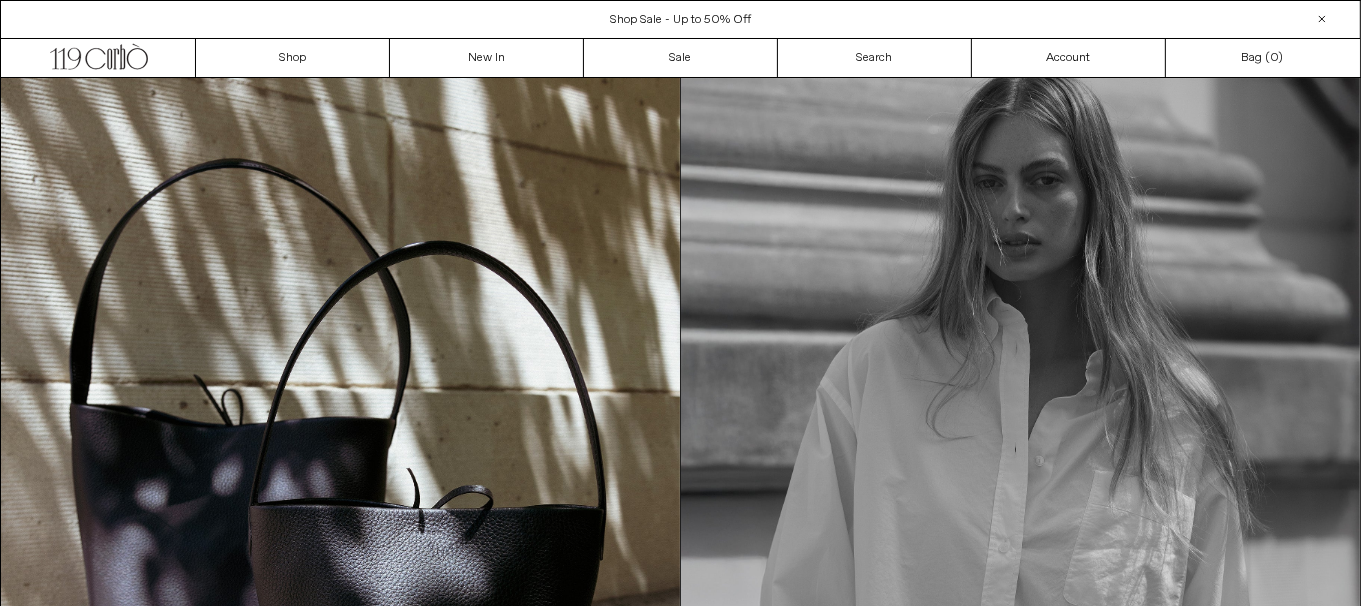 scroll, scrollTop: 0, scrollLeft: 0, axis: both 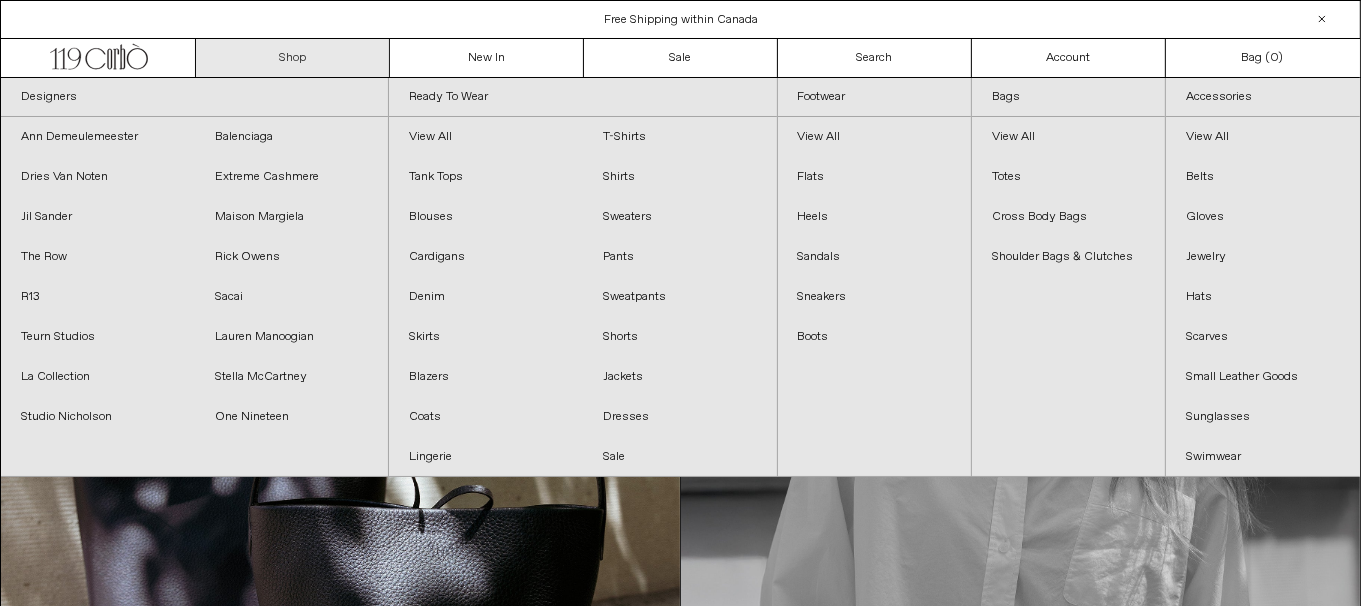 click on "Shop" at bounding box center (293, 58) 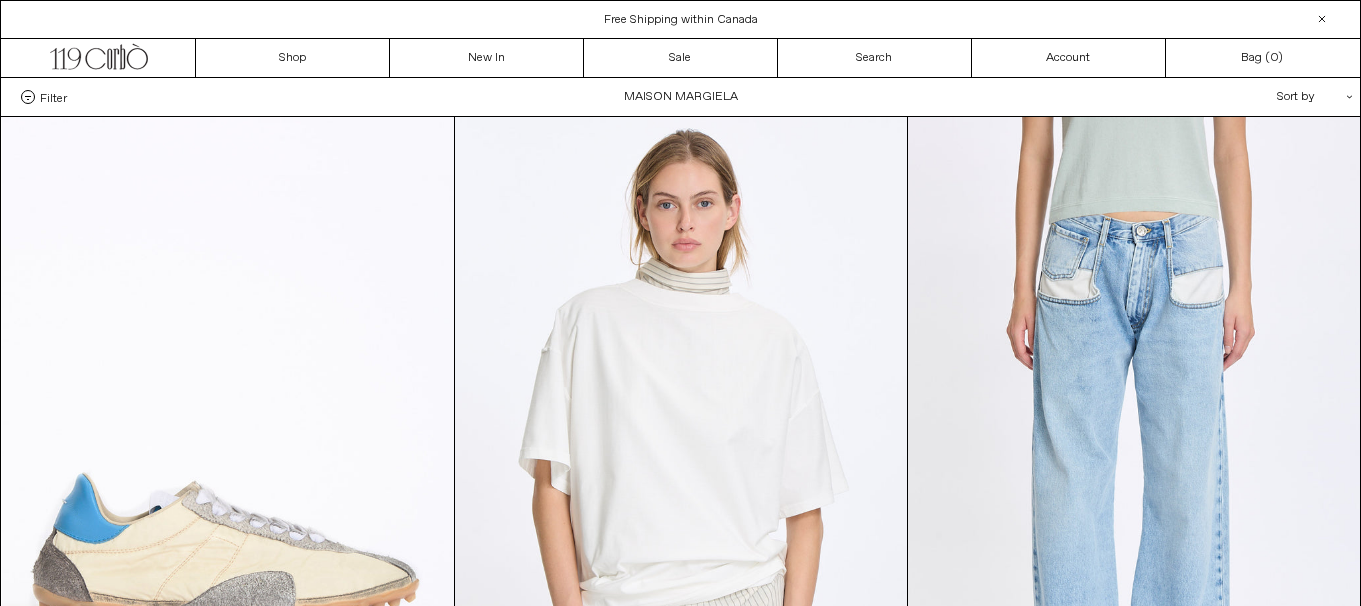 scroll, scrollTop: 530, scrollLeft: 0, axis: vertical 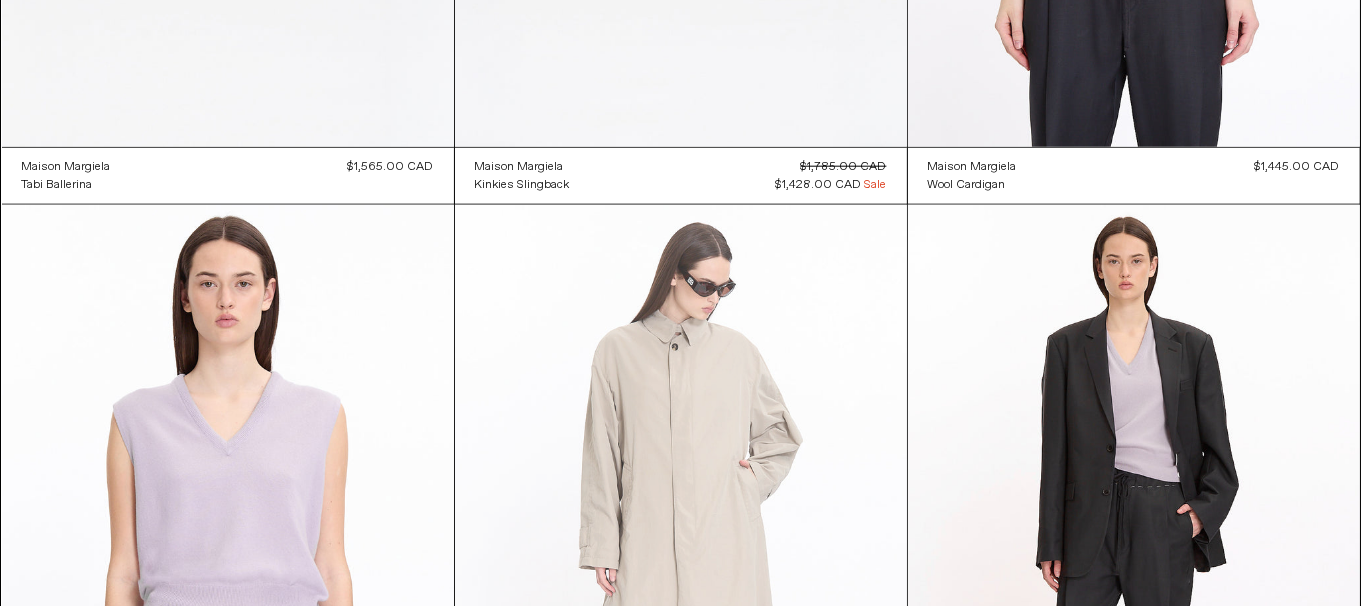 click at bounding box center [681, 544] 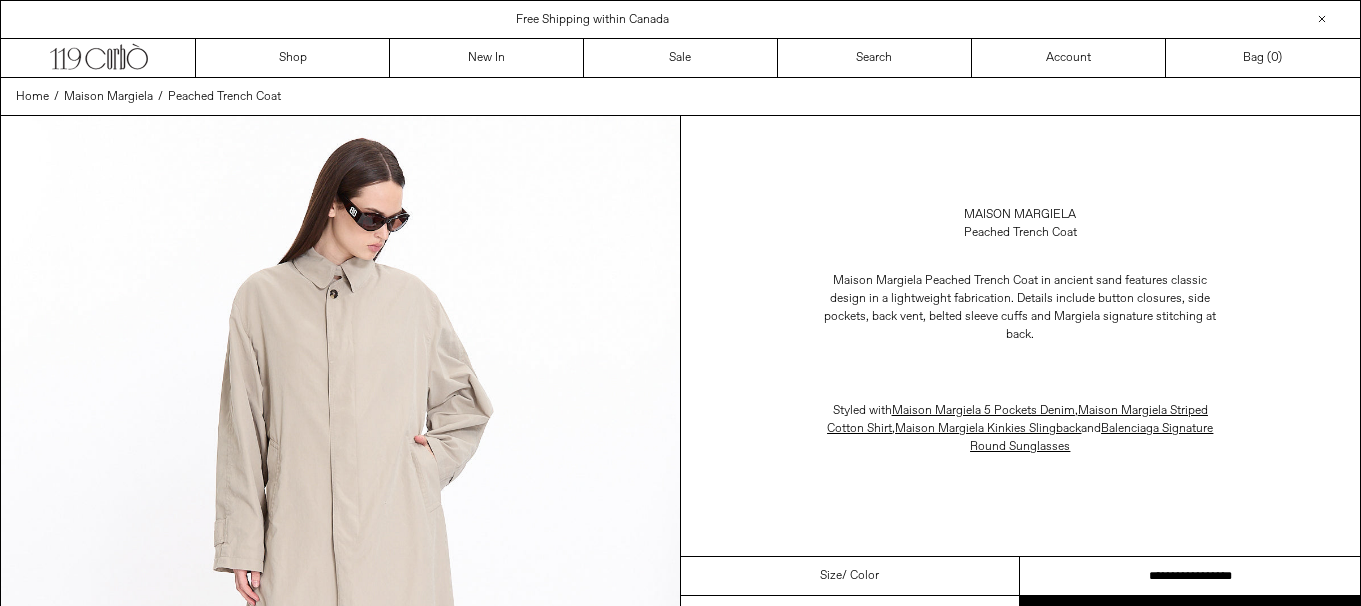 scroll, scrollTop: 0, scrollLeft: 0, axis: both 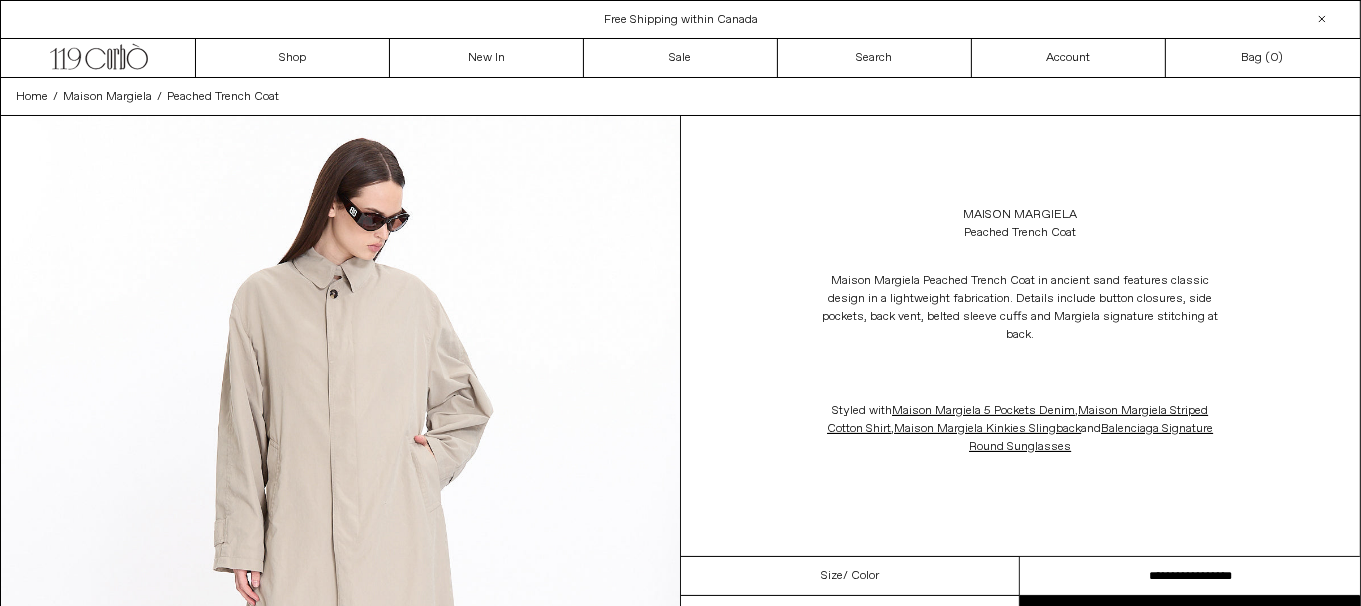 click on "**********" at bounding box center (1190, 576) 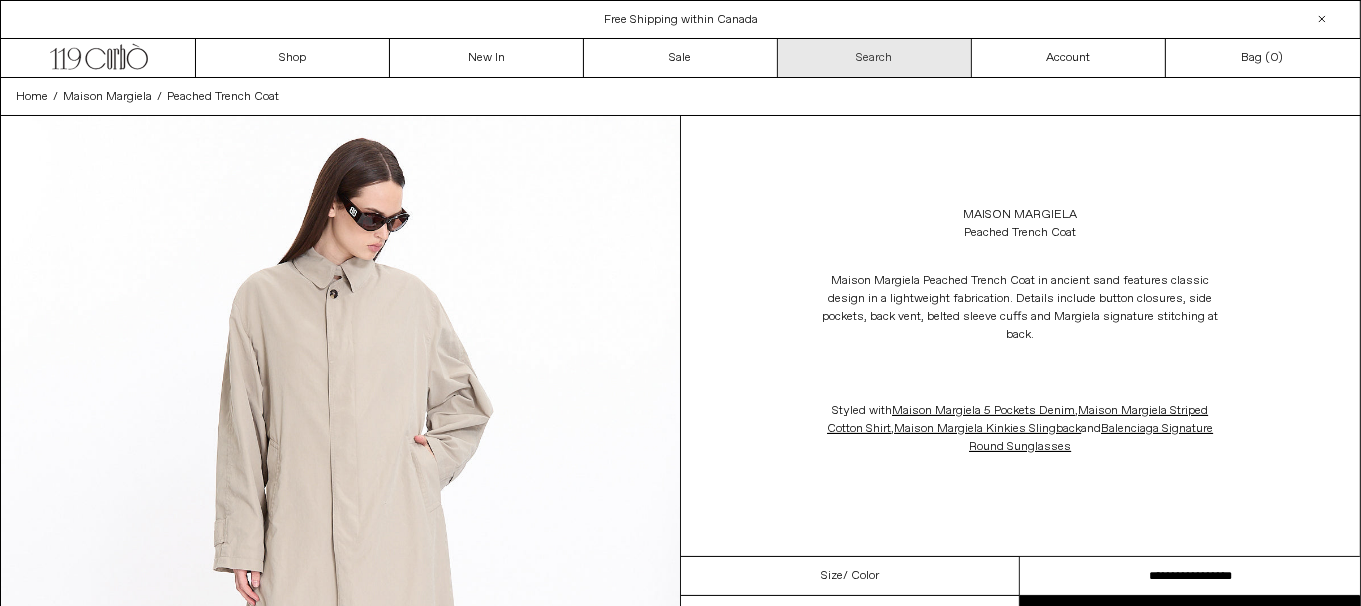 scroll, scrollTop: 0, scrollLeft: 0, axis: both 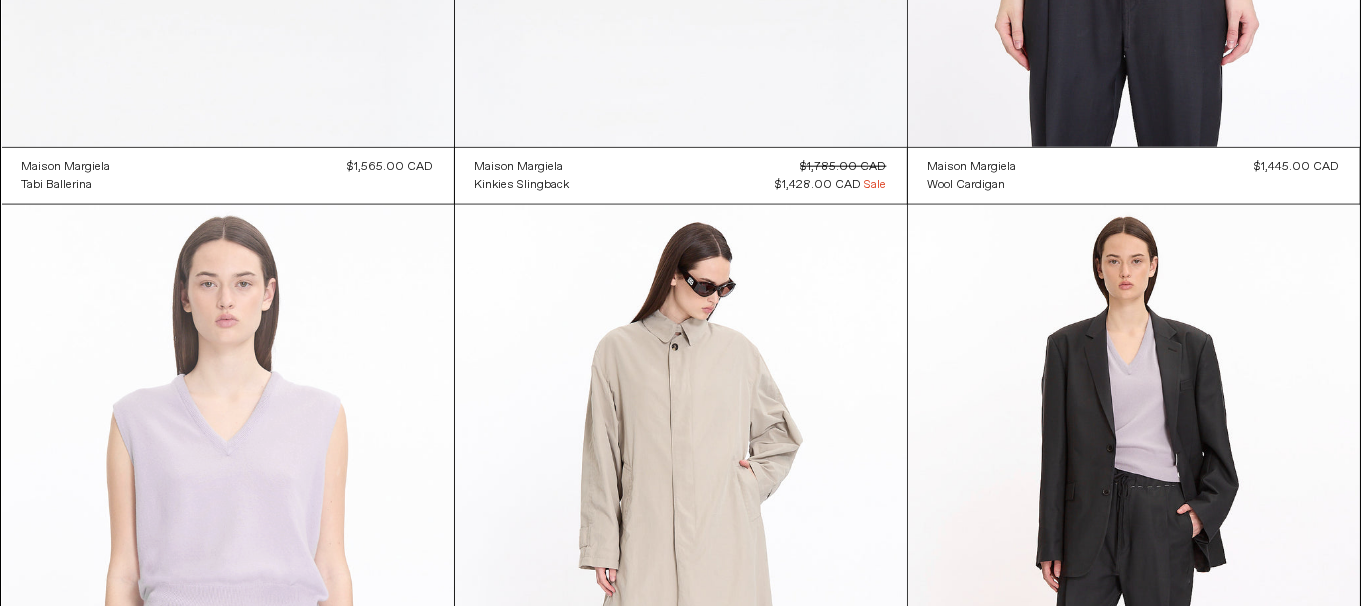 click 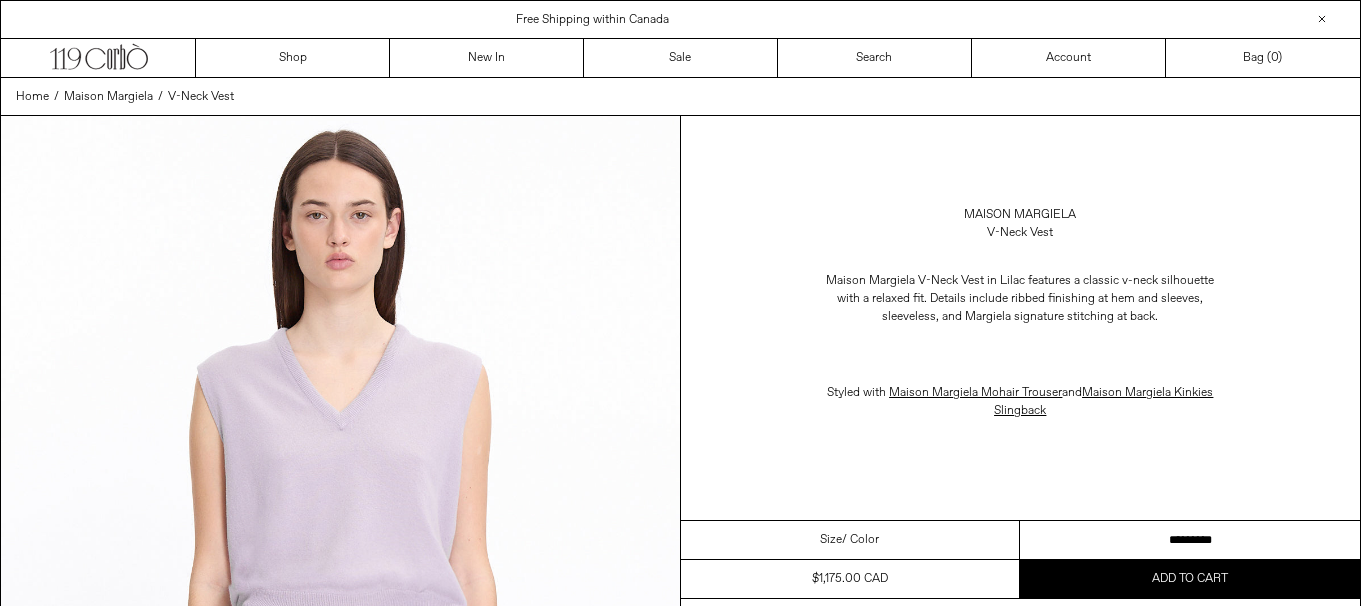 scroll, scrollTop: 0, scrollLeft: 0, axis: both 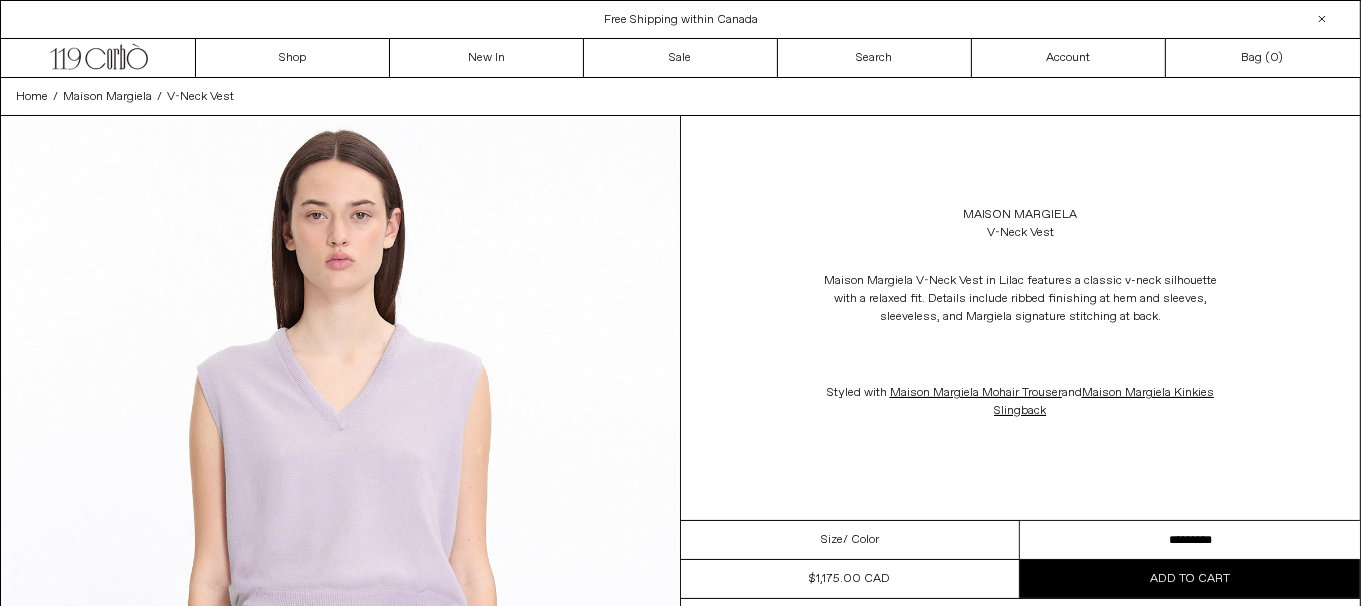 click on "**********" at bounding box center [1190, 540] 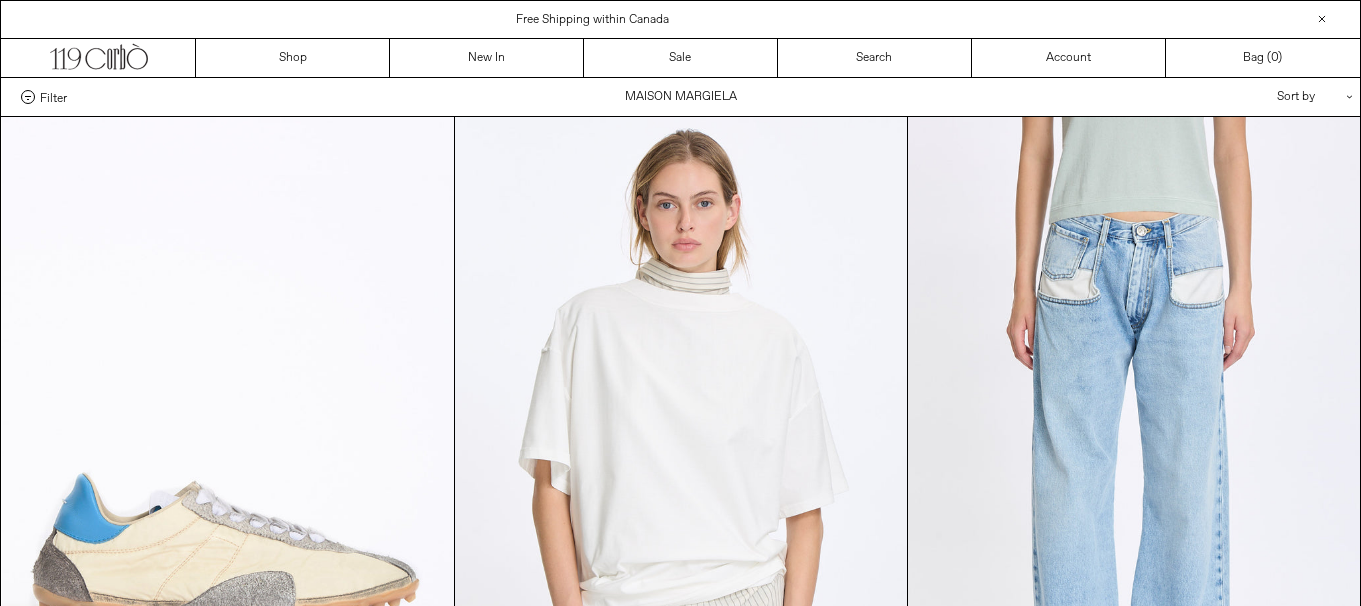 scroll, scrollTop: 2120, scrollLeft: 0, axis: vertical 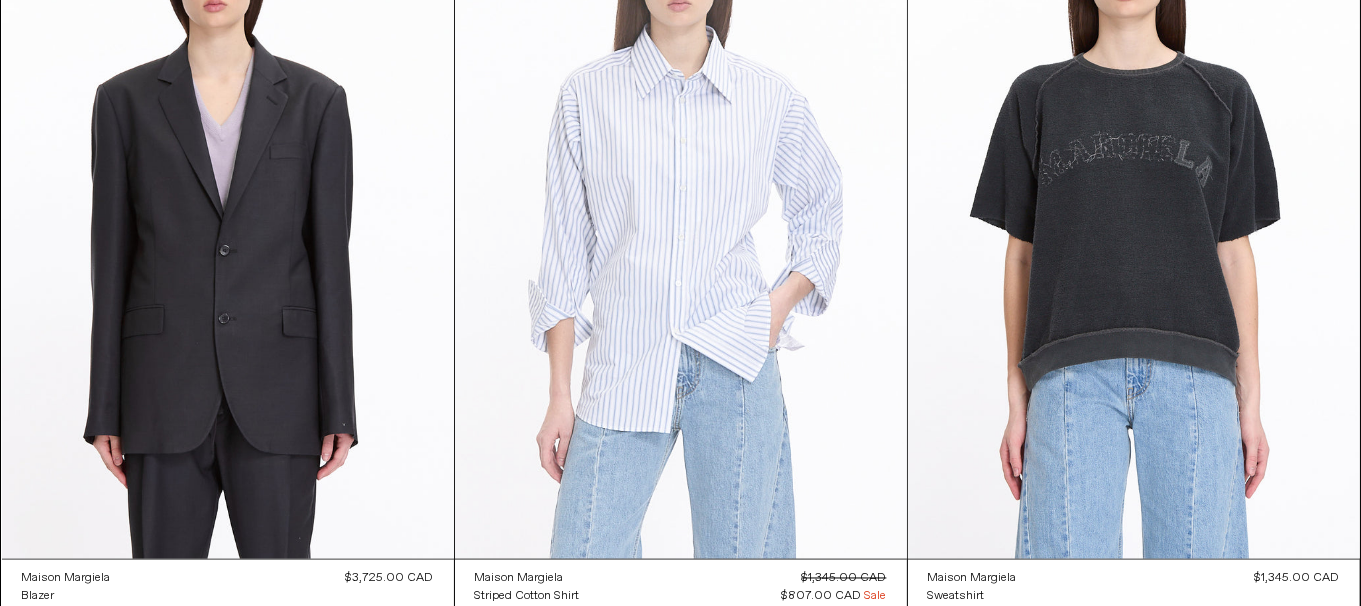 click at bounding box center [681, 220] 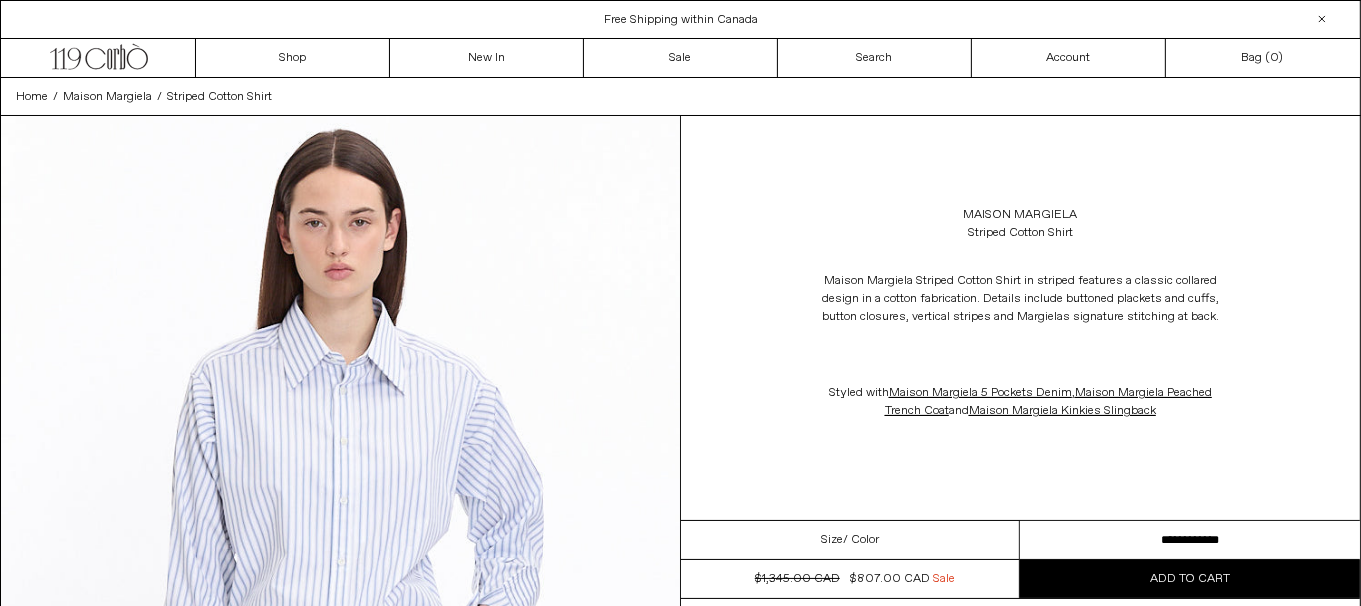 scroll, scrollTop: 0, scrollLeft: 0, axis: both 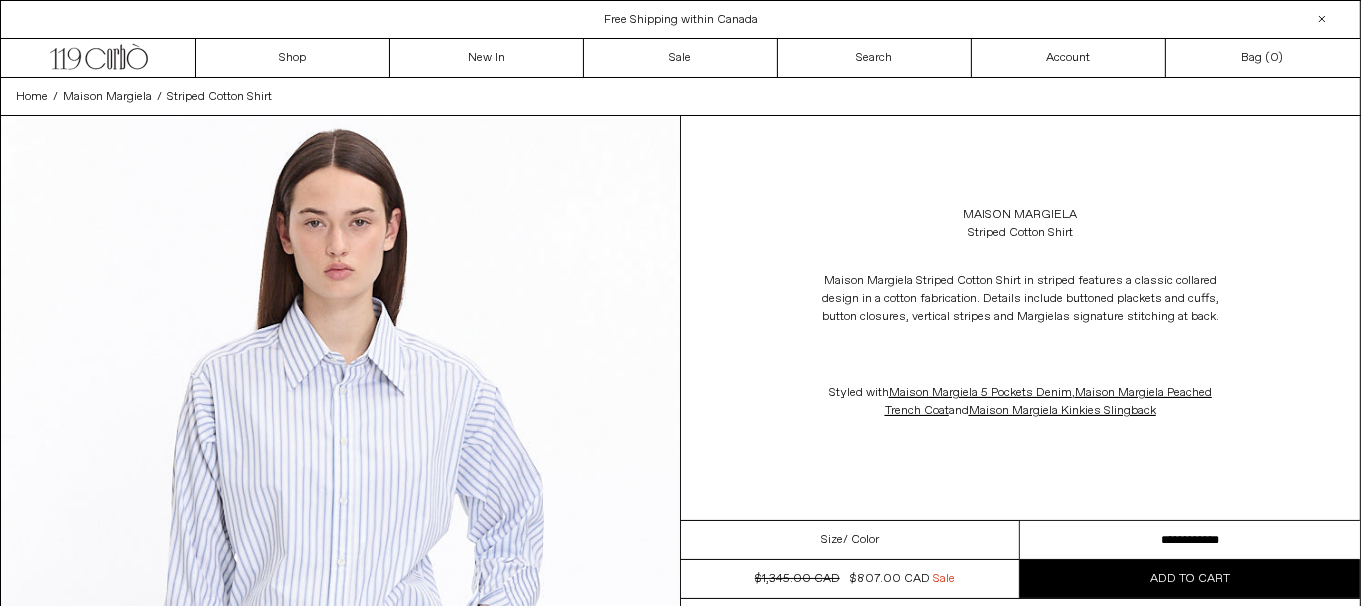 click on "**********" at bounding box center (1190, 540) 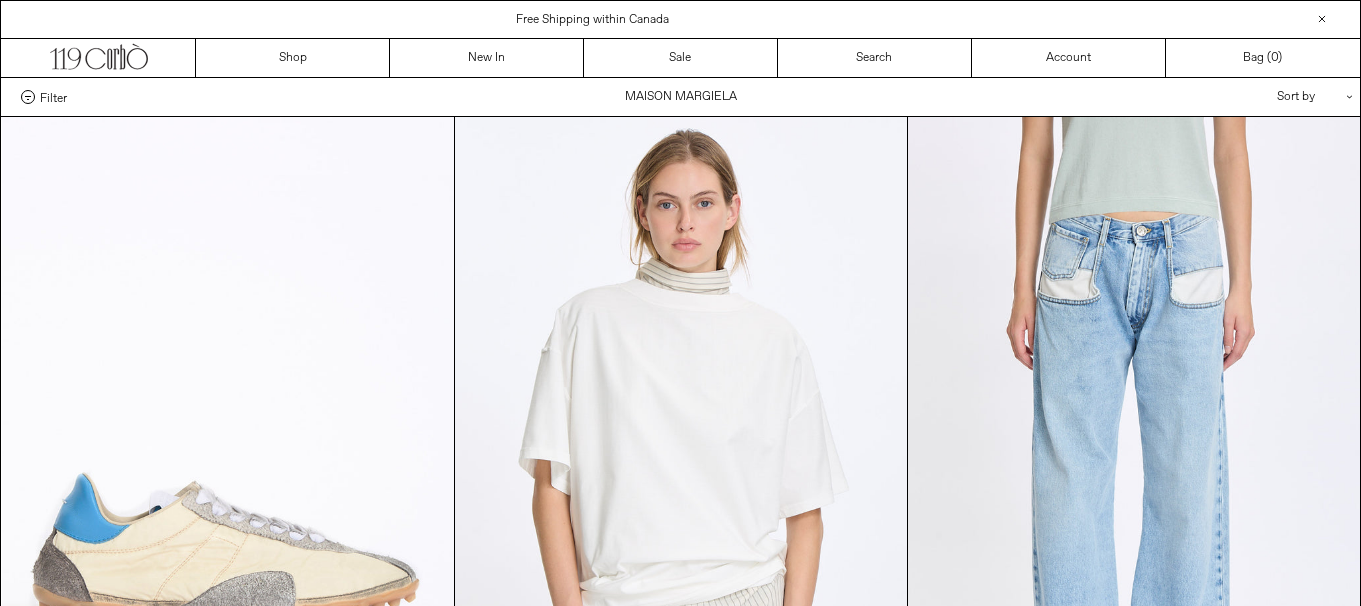 scroll, scrollTop: 3180, scrollLeft: 0, axis: vertical 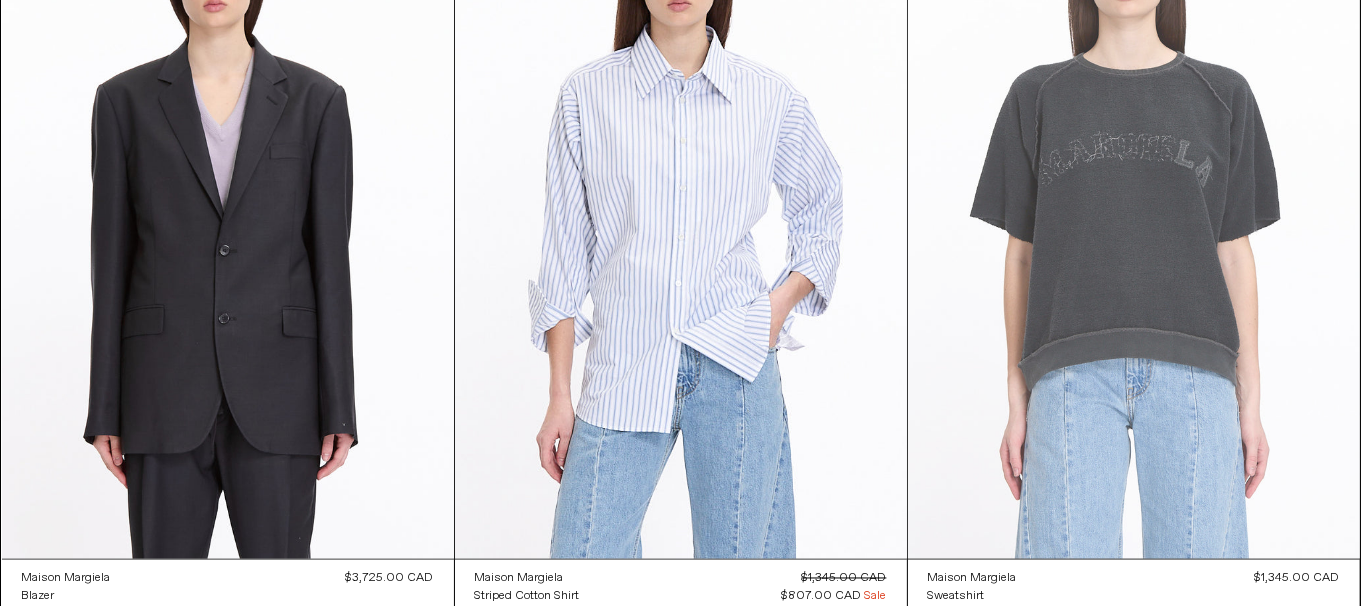 click at bounding box center [1134, 220] 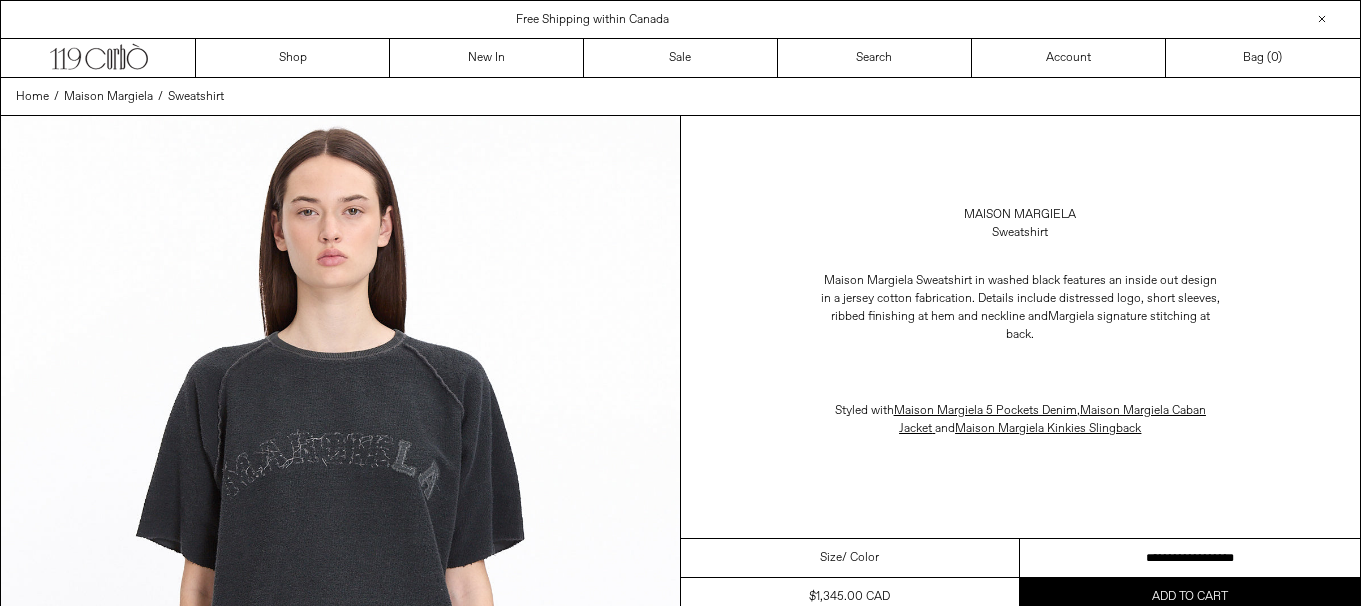 scroll, scrollTop: 0, scrollLeft: 0, axis: both 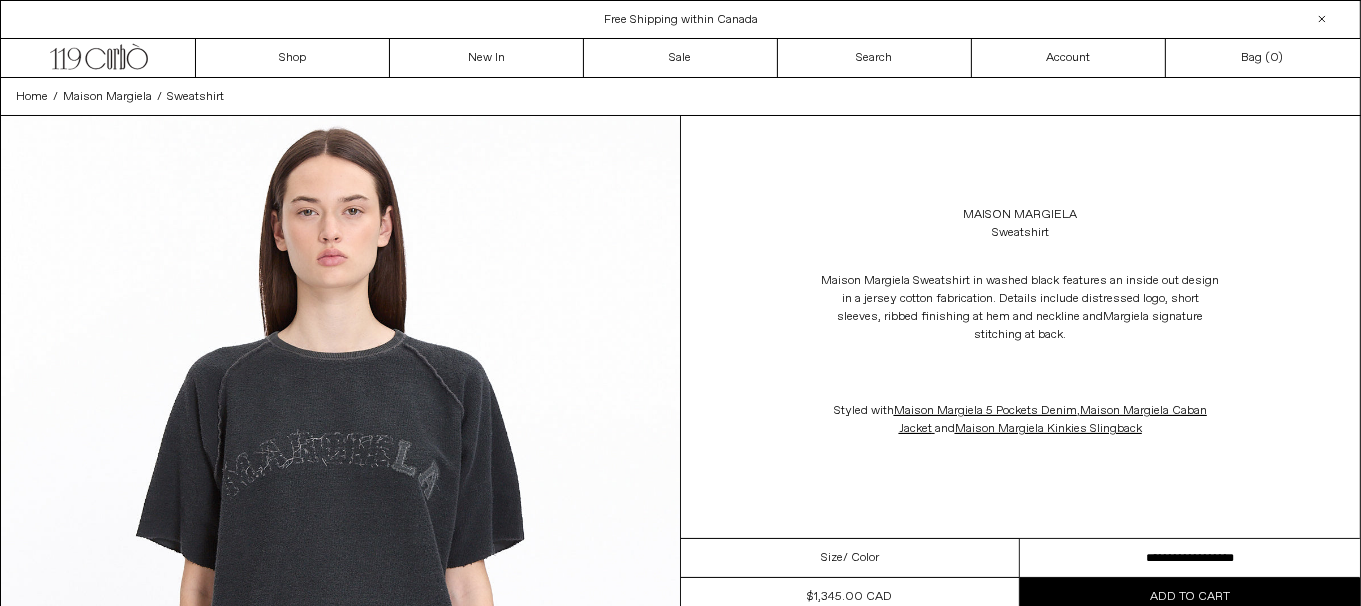 click on "**********" at bounding box center [1190, 558] 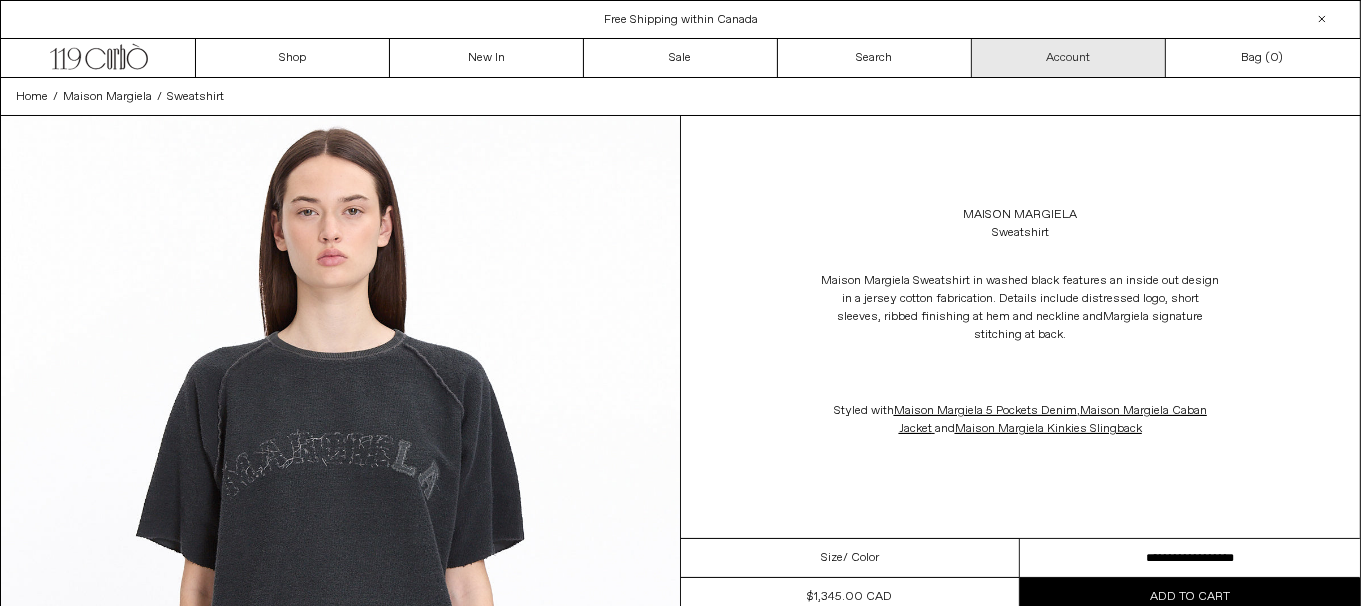 scroll, scrollTop: 0, scrollLeft: 0, axis: both 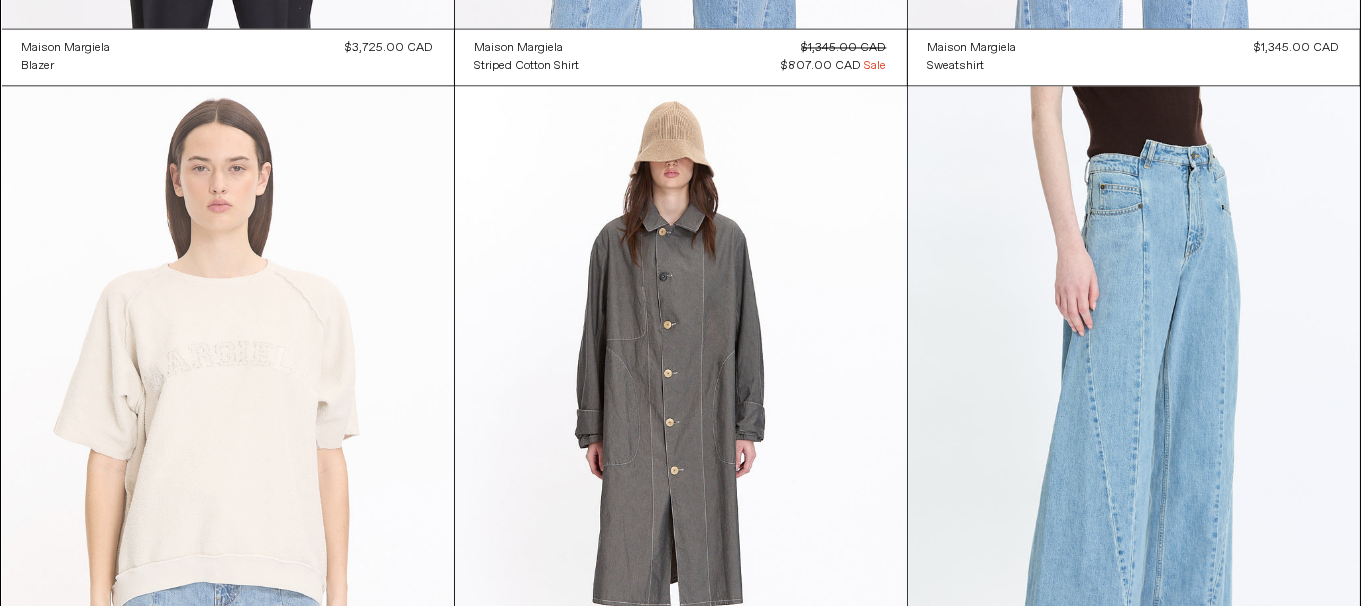 click at bounding box center [228, 425] 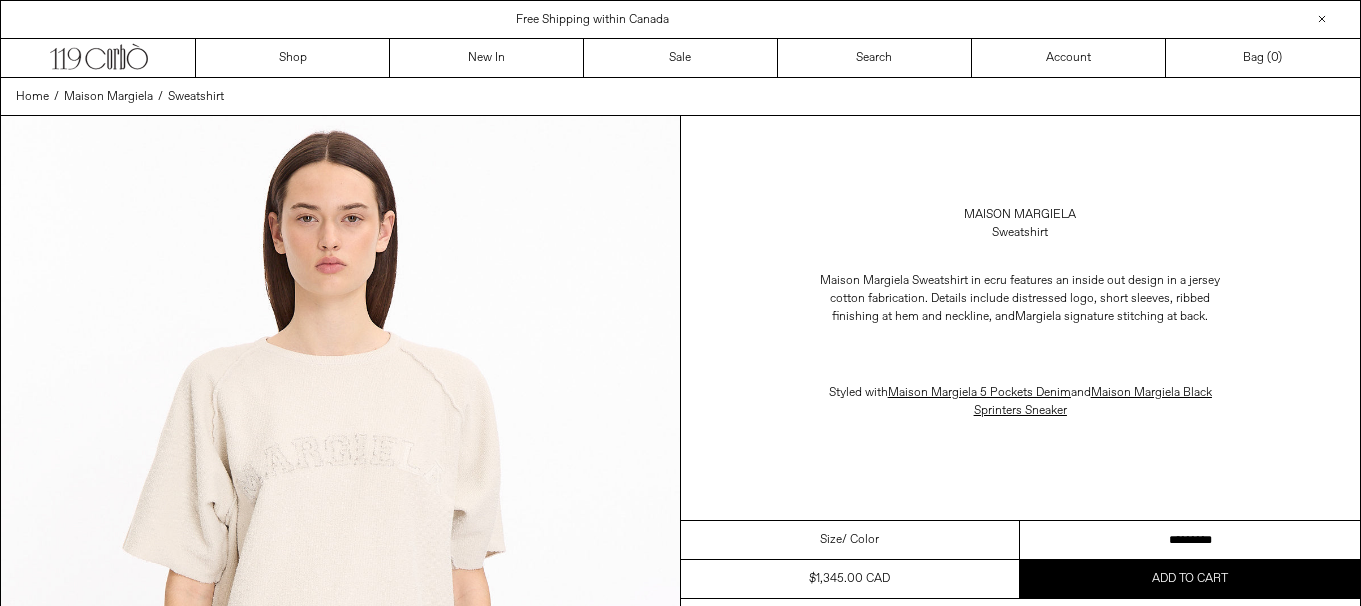 scroll, scrollTop: 0, scrollLeft: 0, axis: both 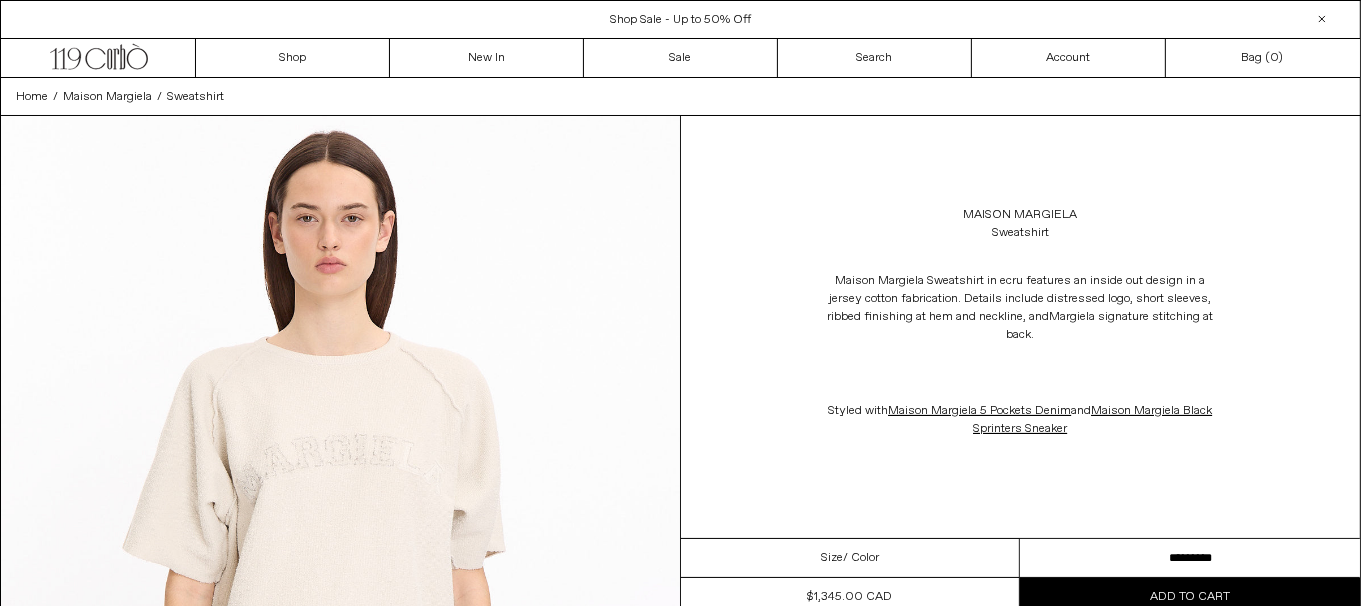 click on "*********
********" at bounding box center [1190, 558] 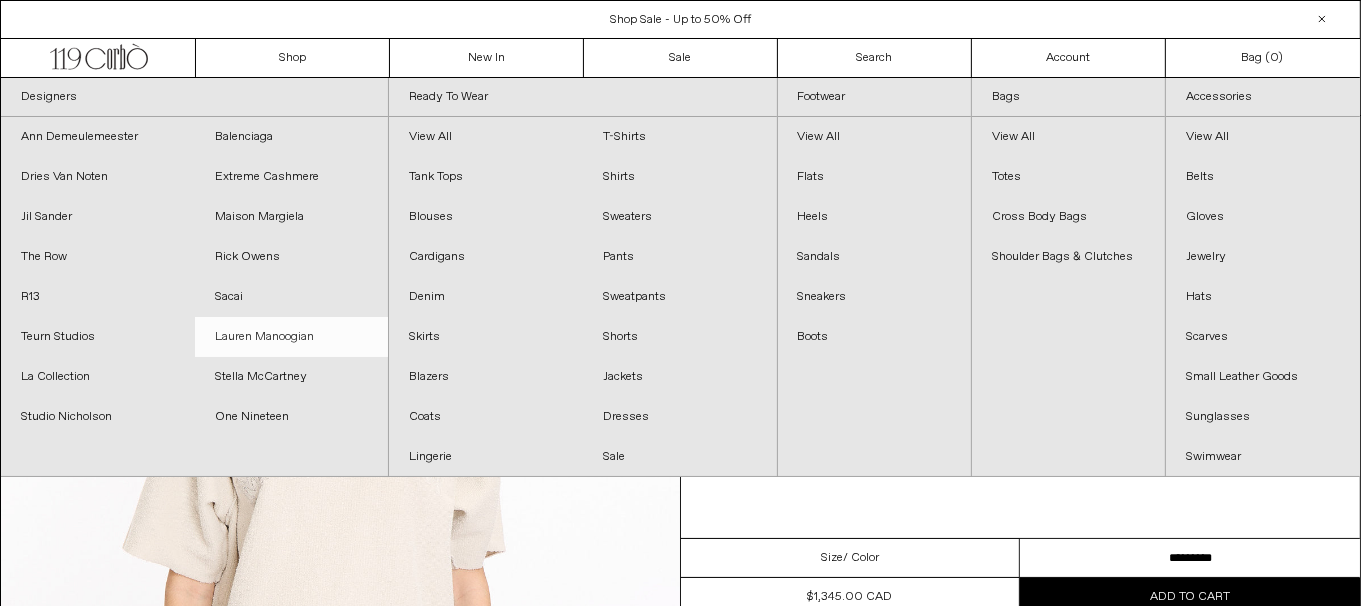click on "Lauren Manoogian" at bounding box center [292, 337] 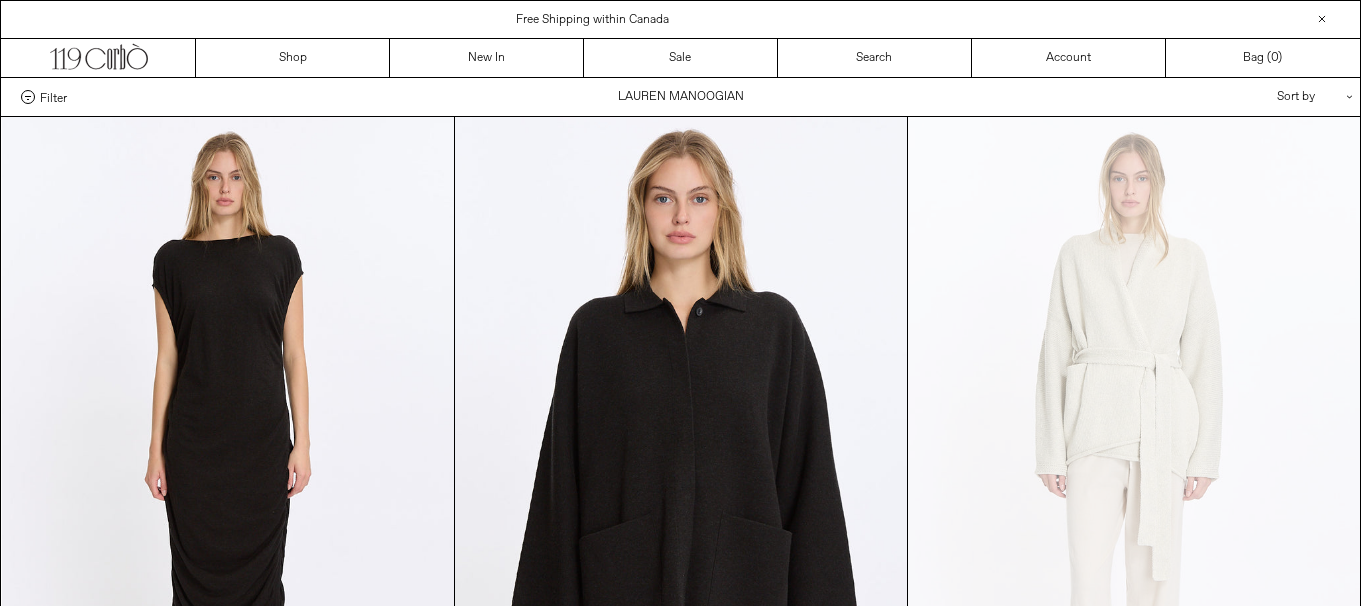 scroll, scrollTop: 0, scrollLeft: 0, axis: both 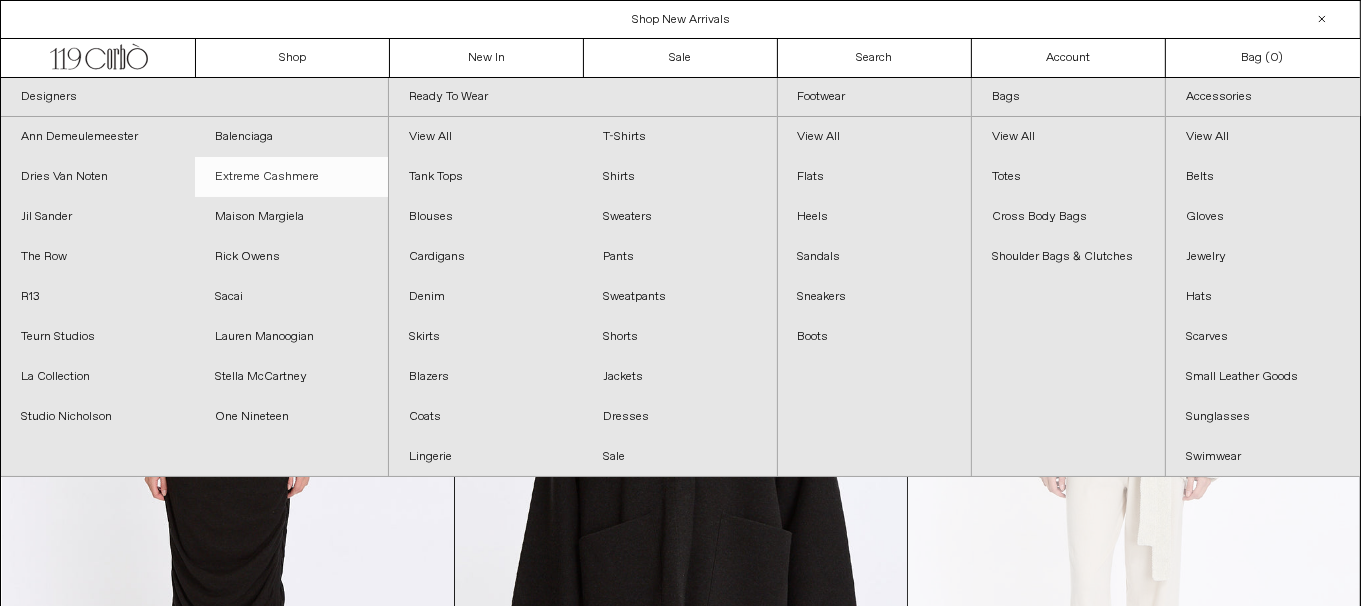 click on "Extreme Cashmere" at bounding box center (292, 177) 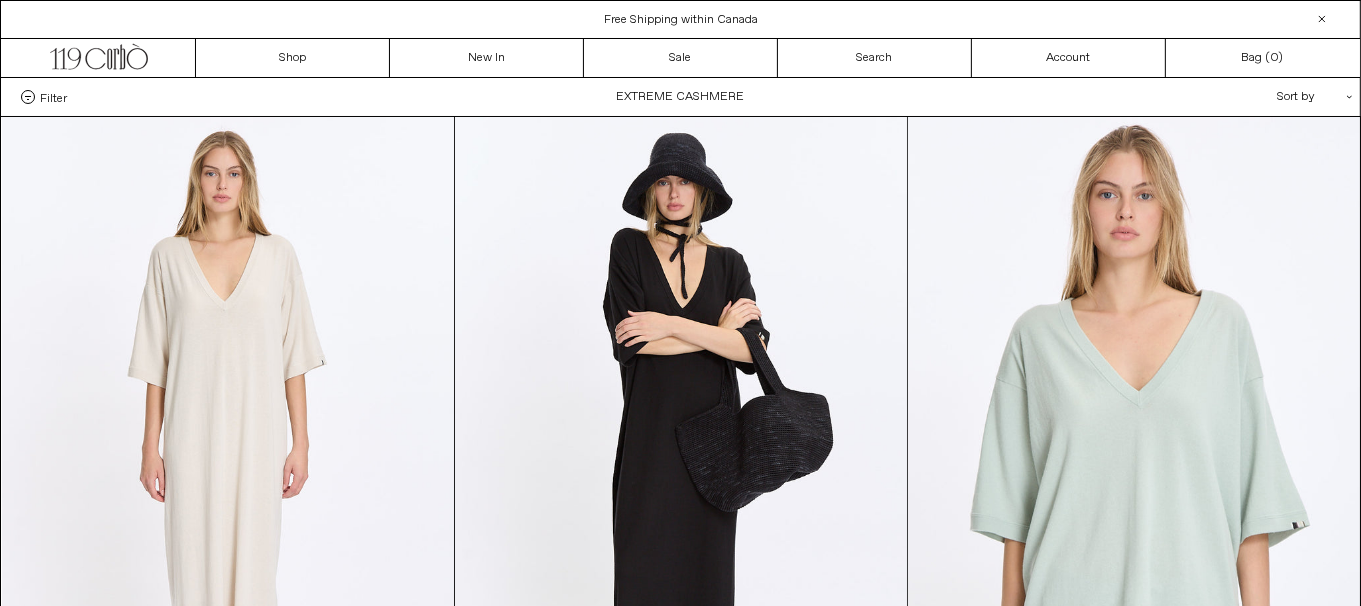 scroll, scrollTop: 0, scrollLeft: 0, axis: both 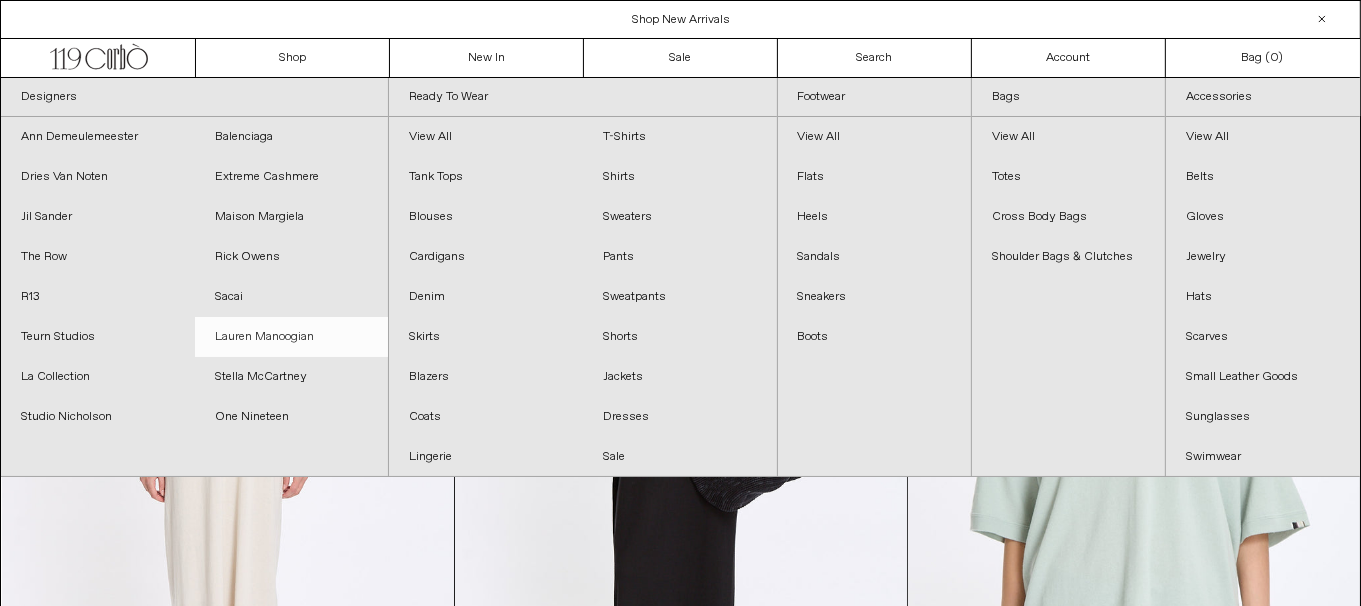 click on "Lauren Manoogian" at bounding box center [292, 337] 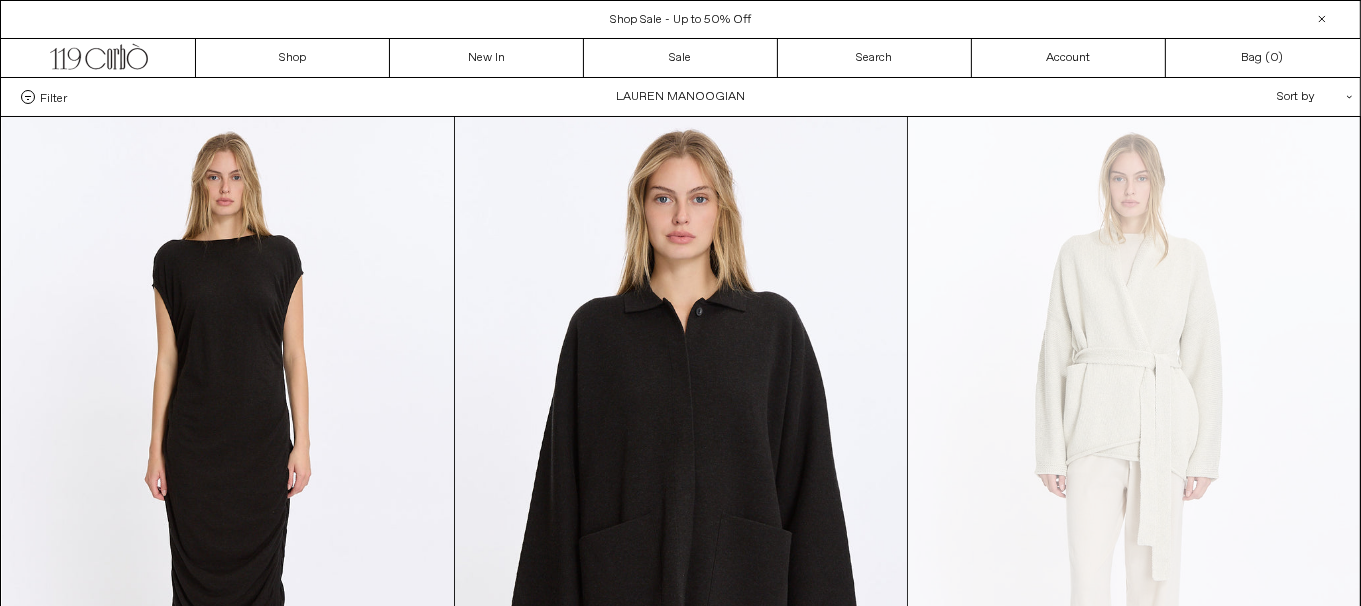 scroll, scrollTop: 0, scrollLeft: 0, axis: both 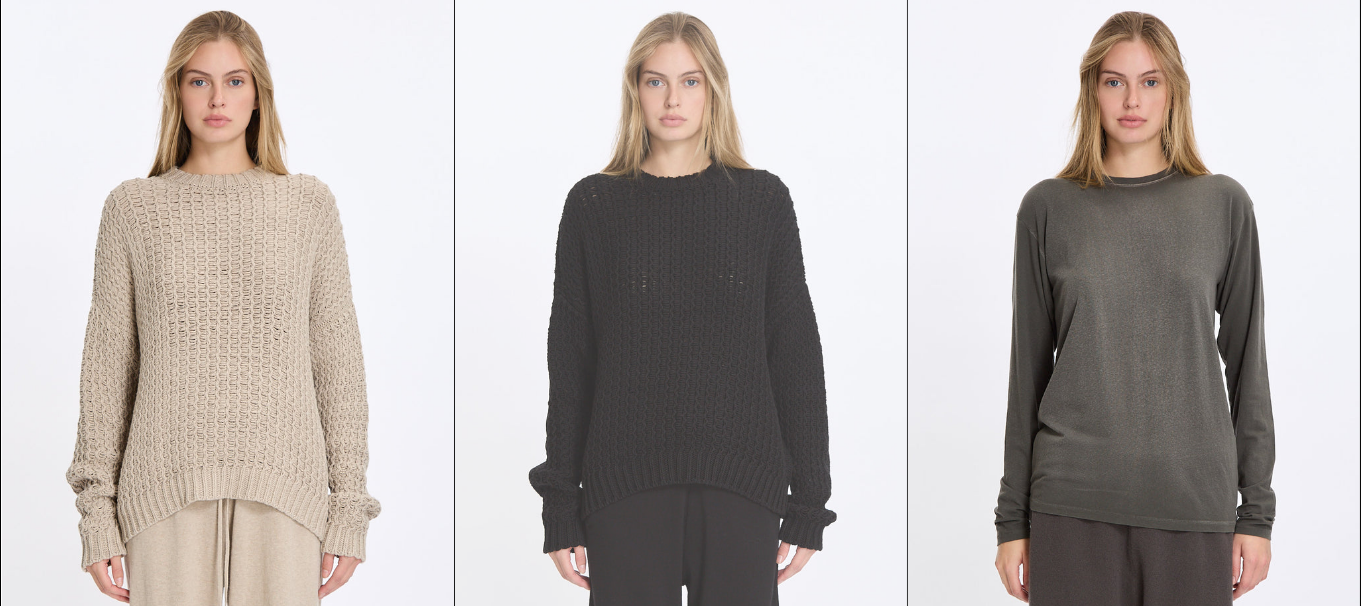click at bounding box center (681, 338) 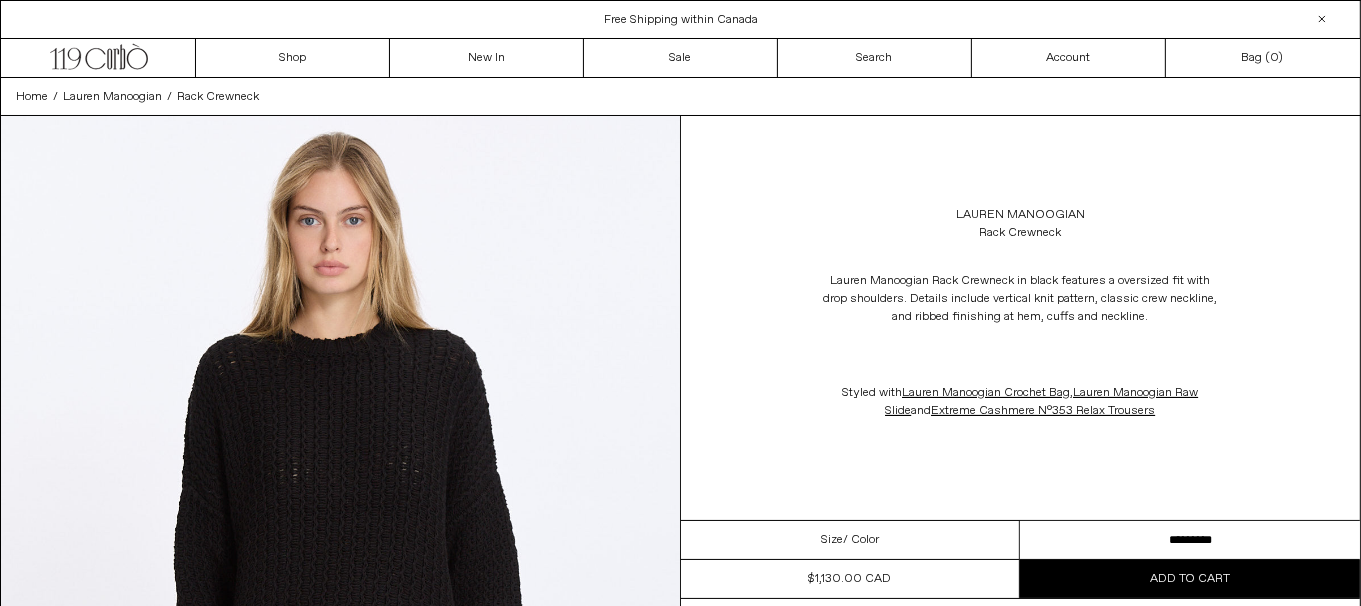 scroll, scrollTop: 0, scrollLeft: 0, axis: both 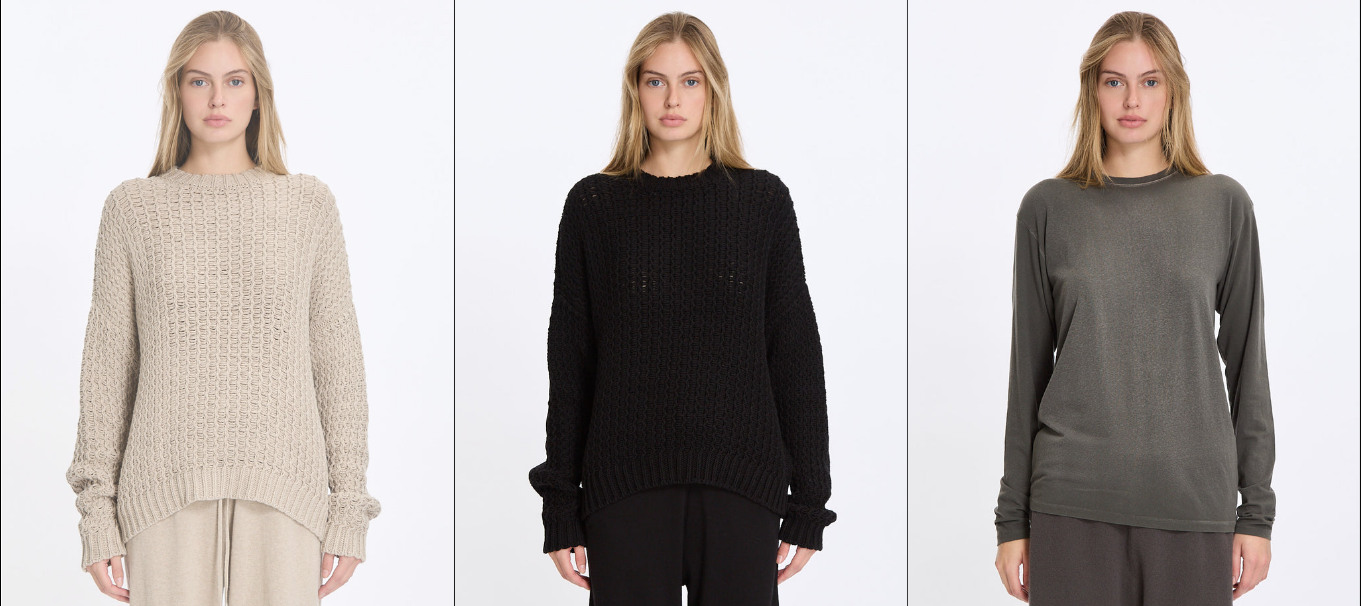 click at bounding box center [228, 338] 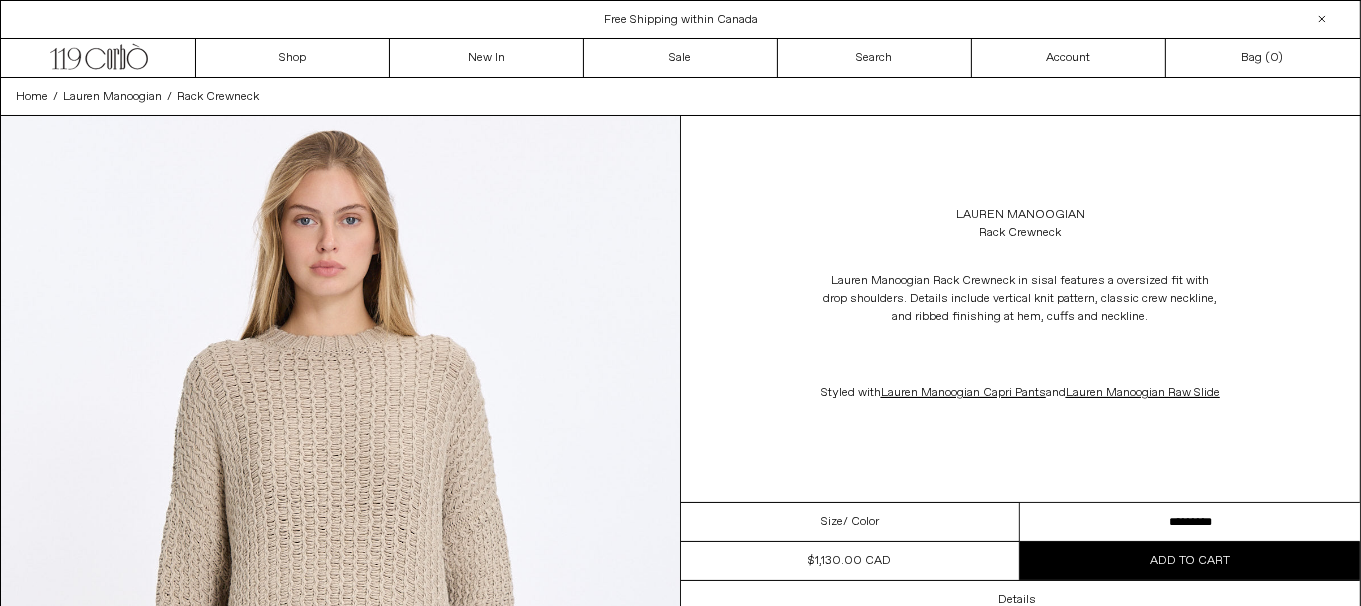 scroll, scrollTop: 0, scrollLeft: 0, axis: both 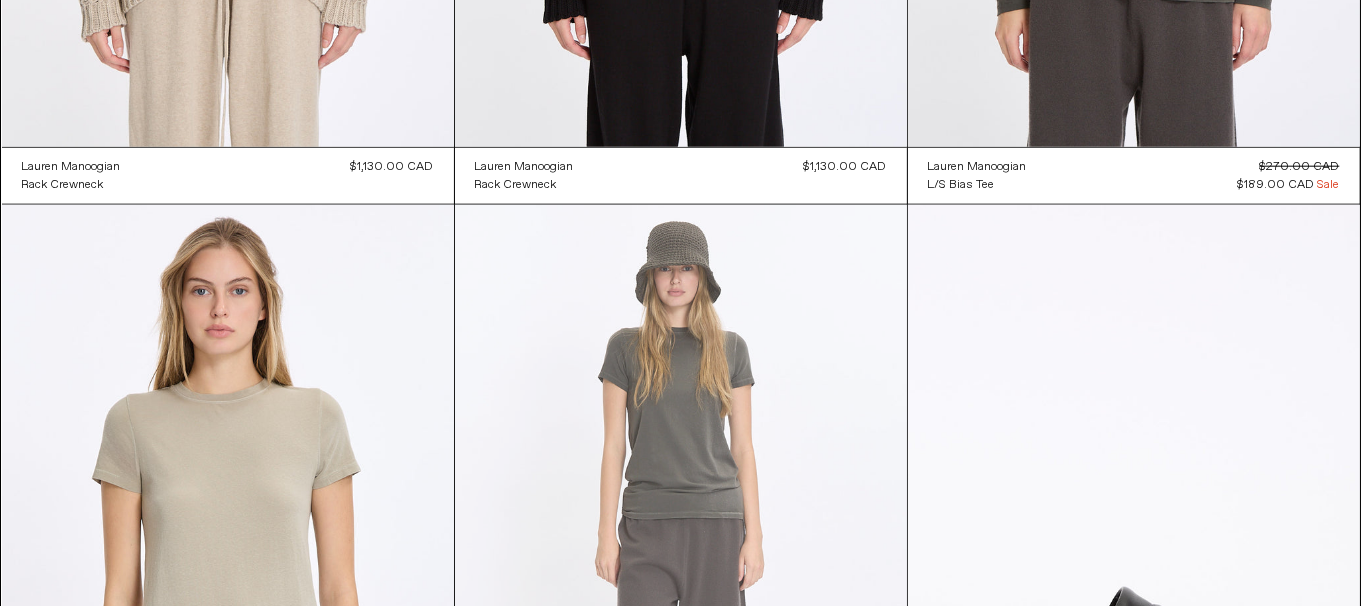 click at bounding box center (681, 544) 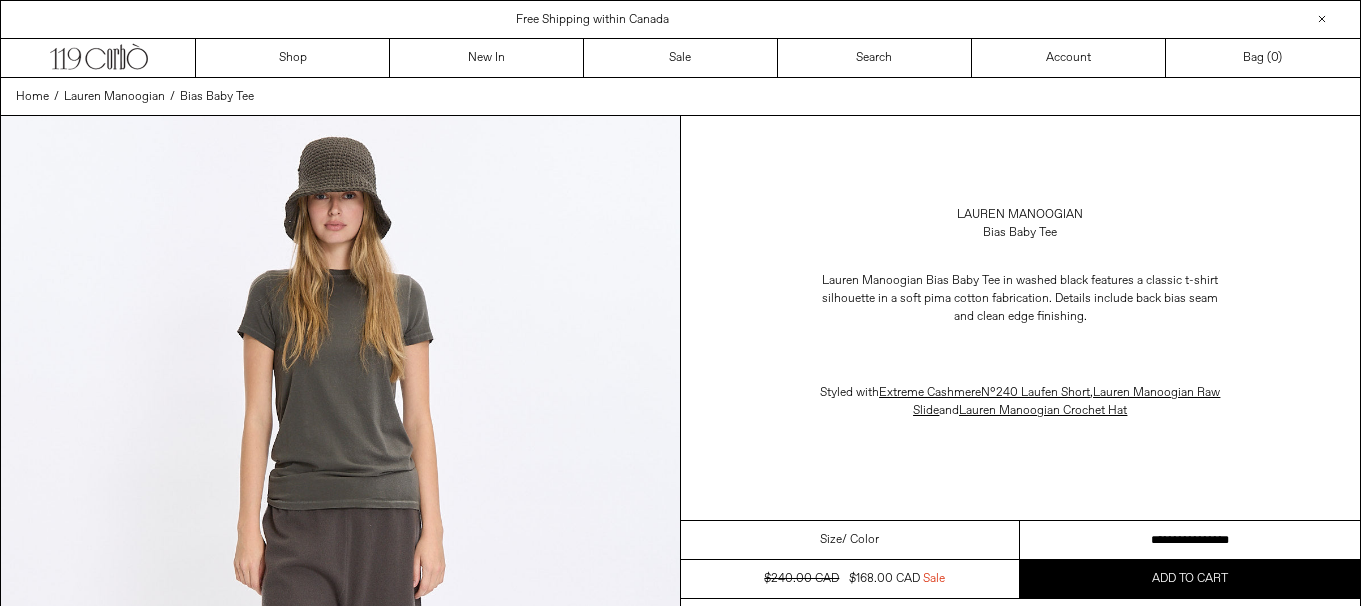 scroll, scrollTop: 0, scrollLeft: 0, axis: both 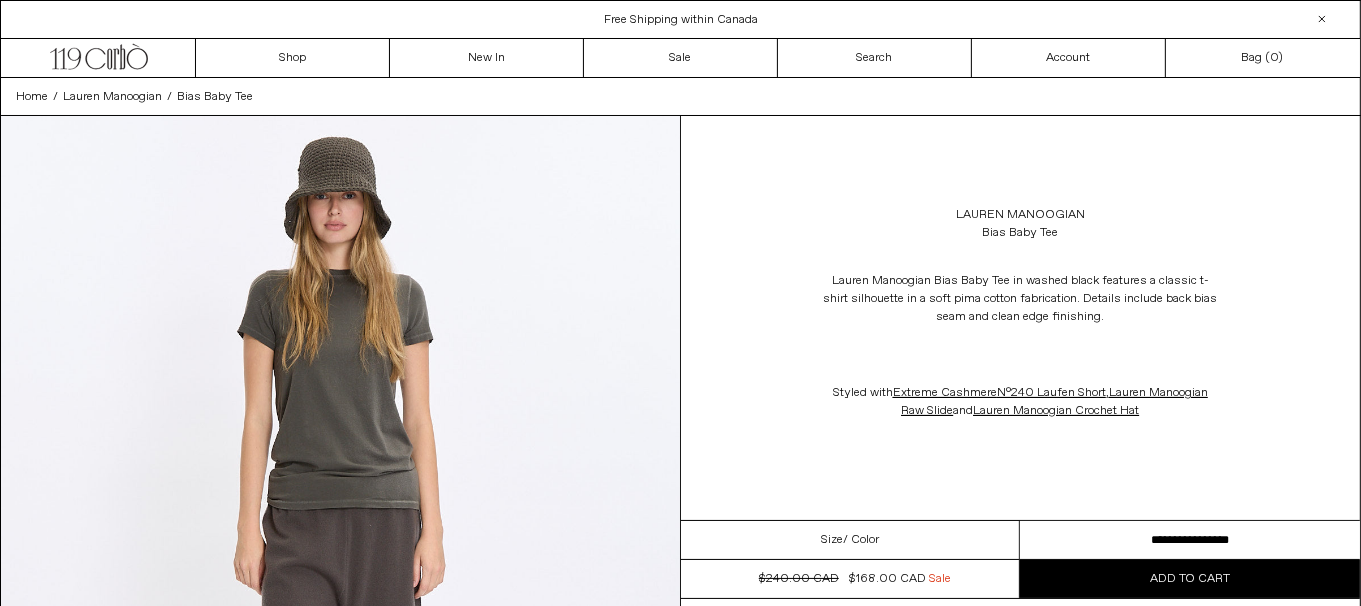 click on "**********" at bounding box center (1190, 540) 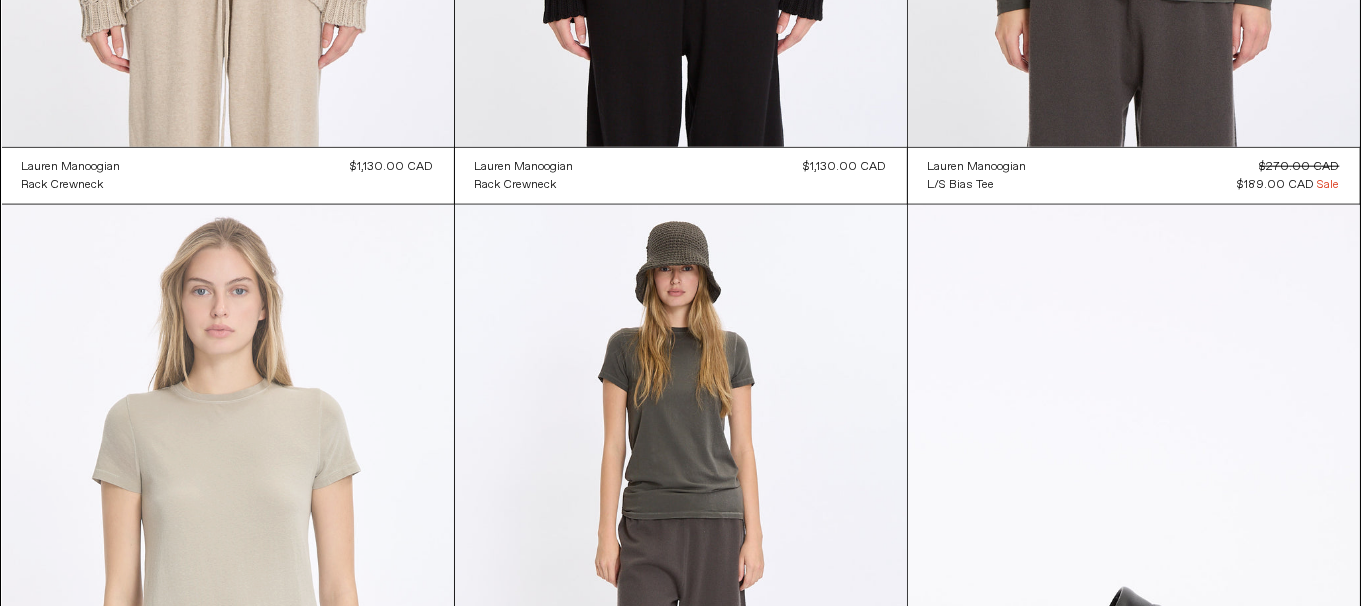 scroll, scrollTop: 0, scrollLeft: 0, axis: both 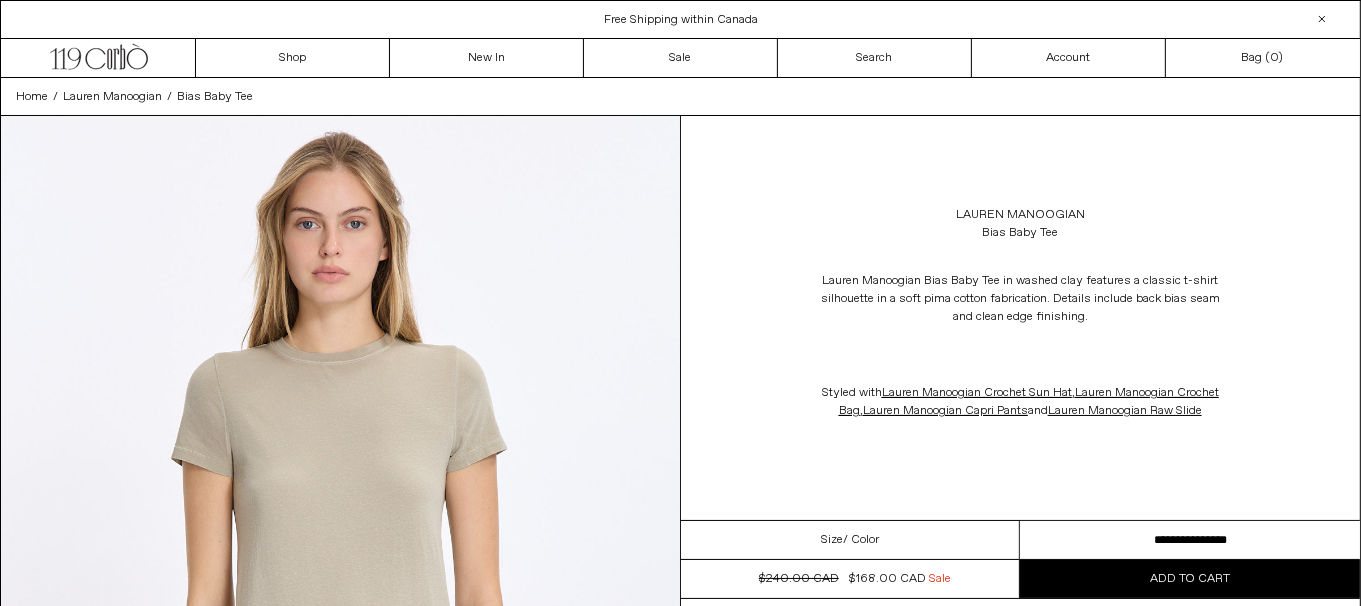 click on "**********" at bounding box center [1190, 540] 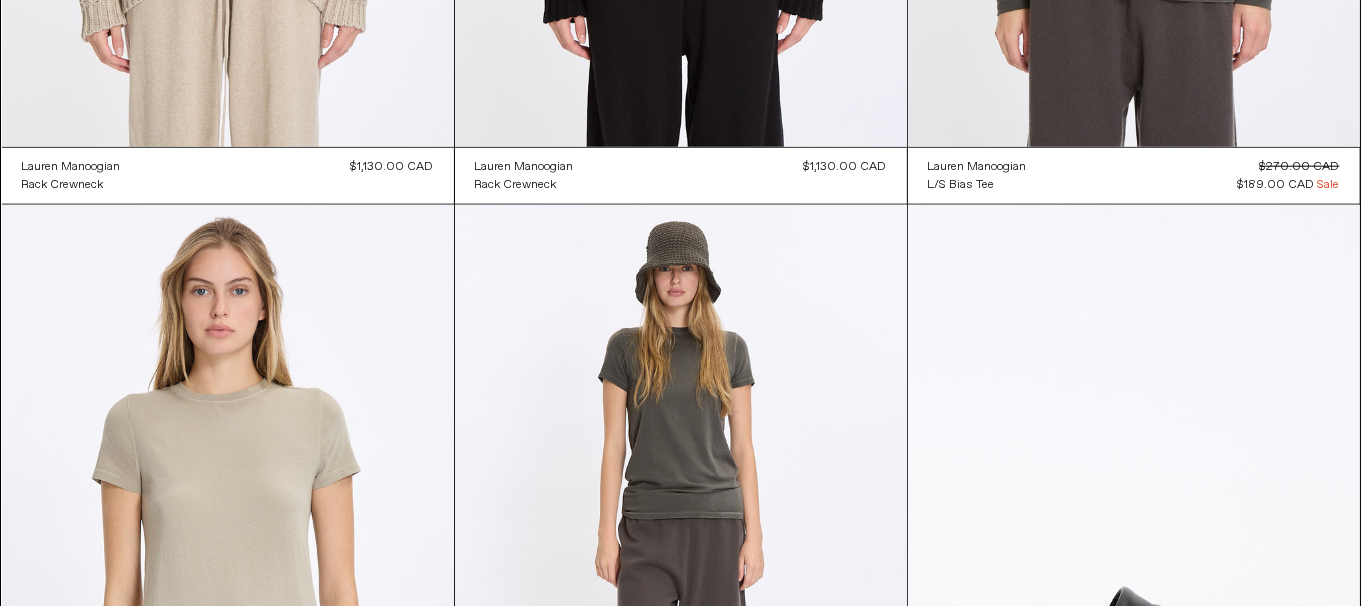 scroll, scrollTop: 0, scrollLeft: 0, axis: both 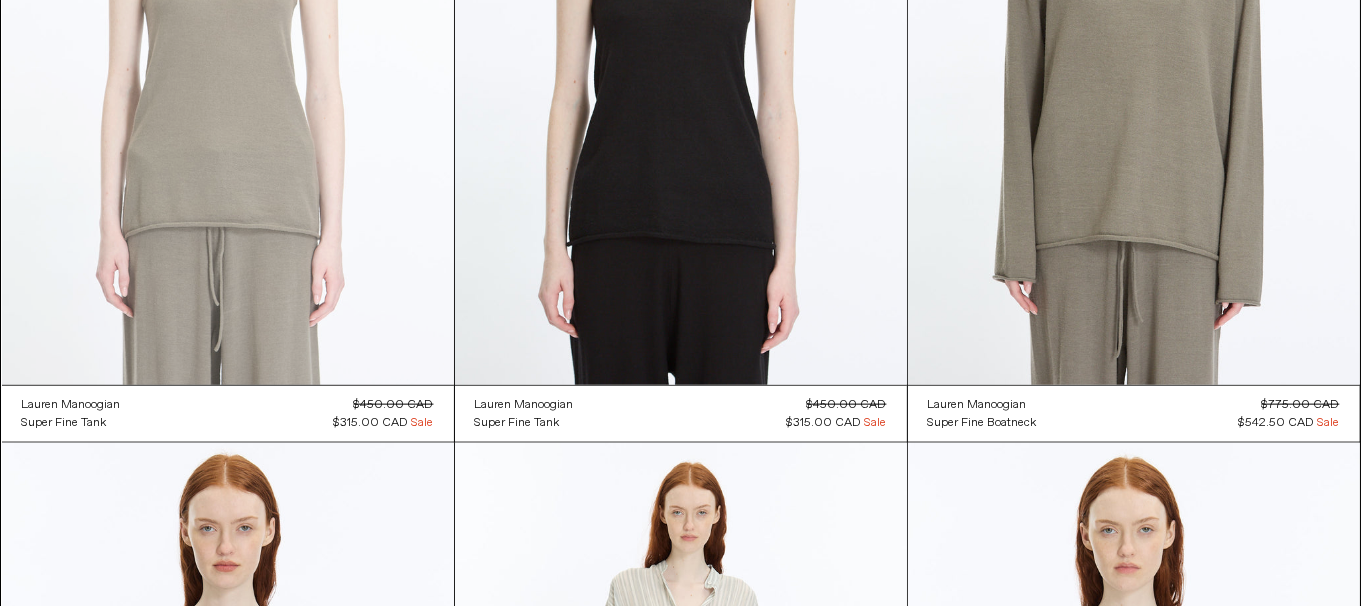 click at bounding box center [228, 46] 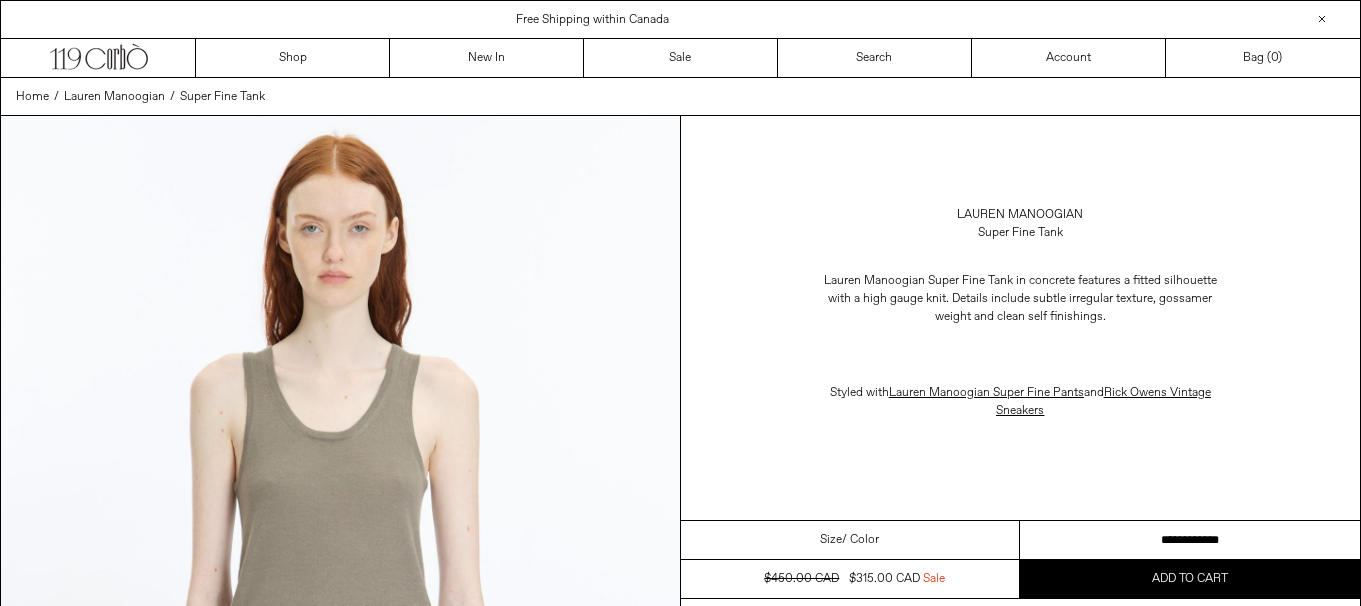scroll, scrollTop: 0, scrollLeft: 0, axis: both 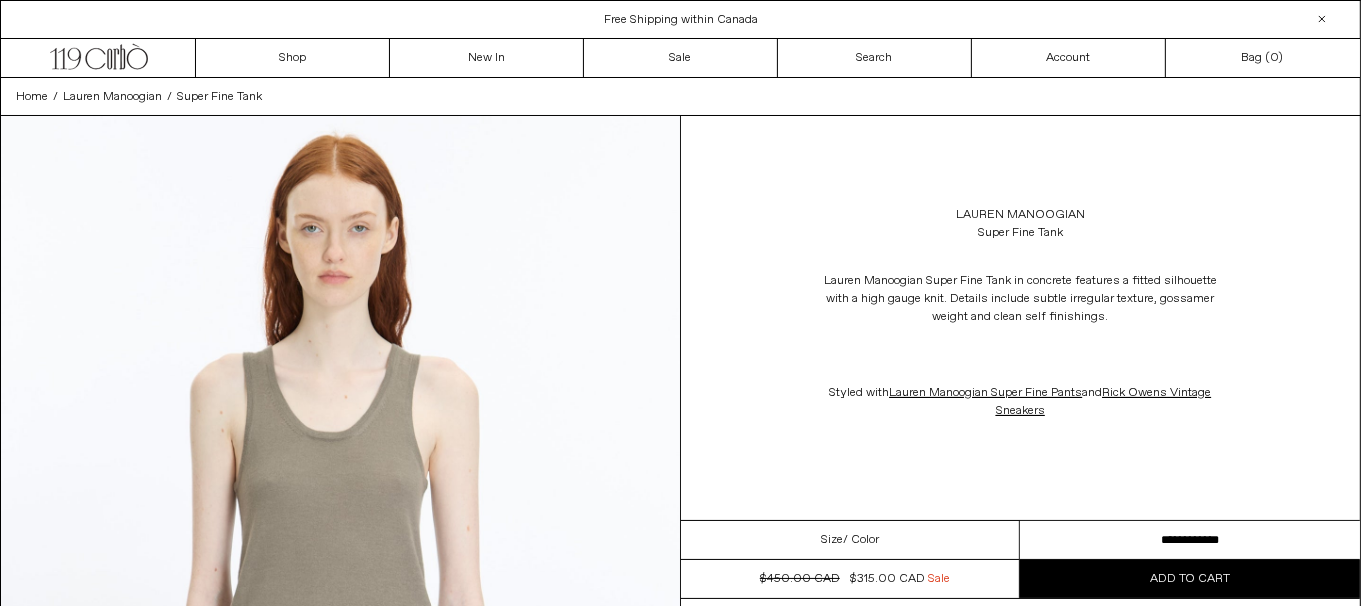 click on "**********" at bounding box center (1190, 540) 